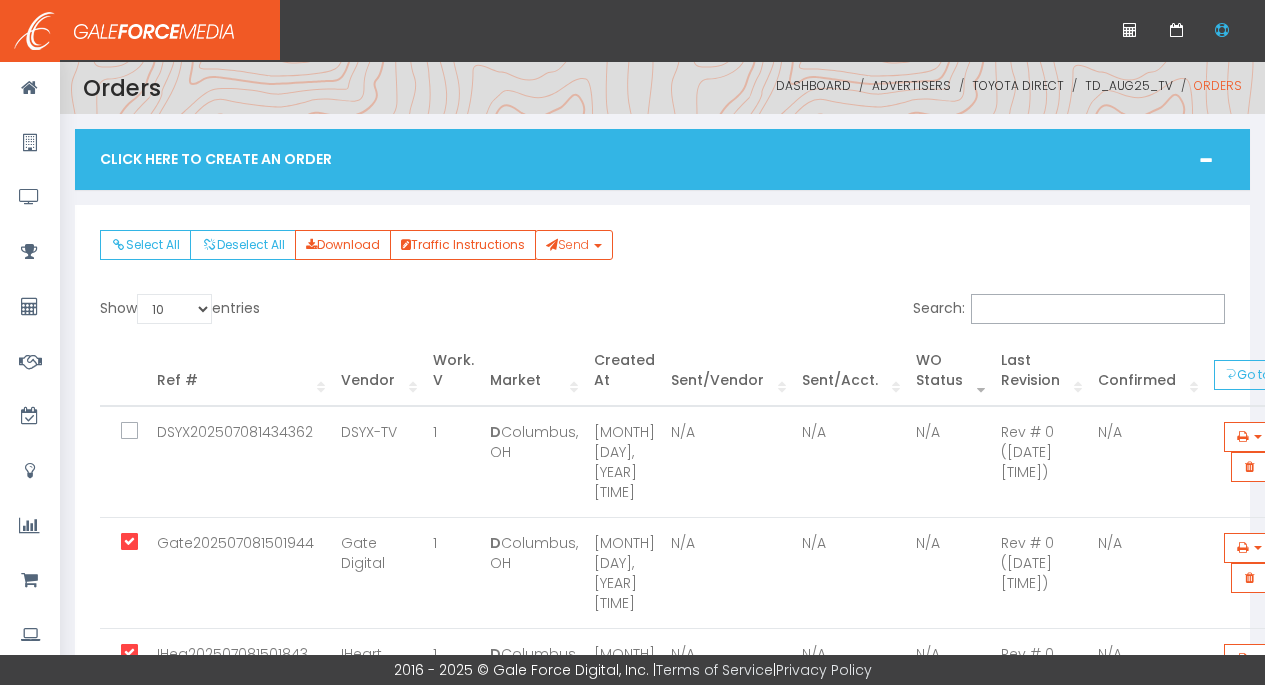 scroll, scrollTop: 0, scrollLeft: 0, axis: both 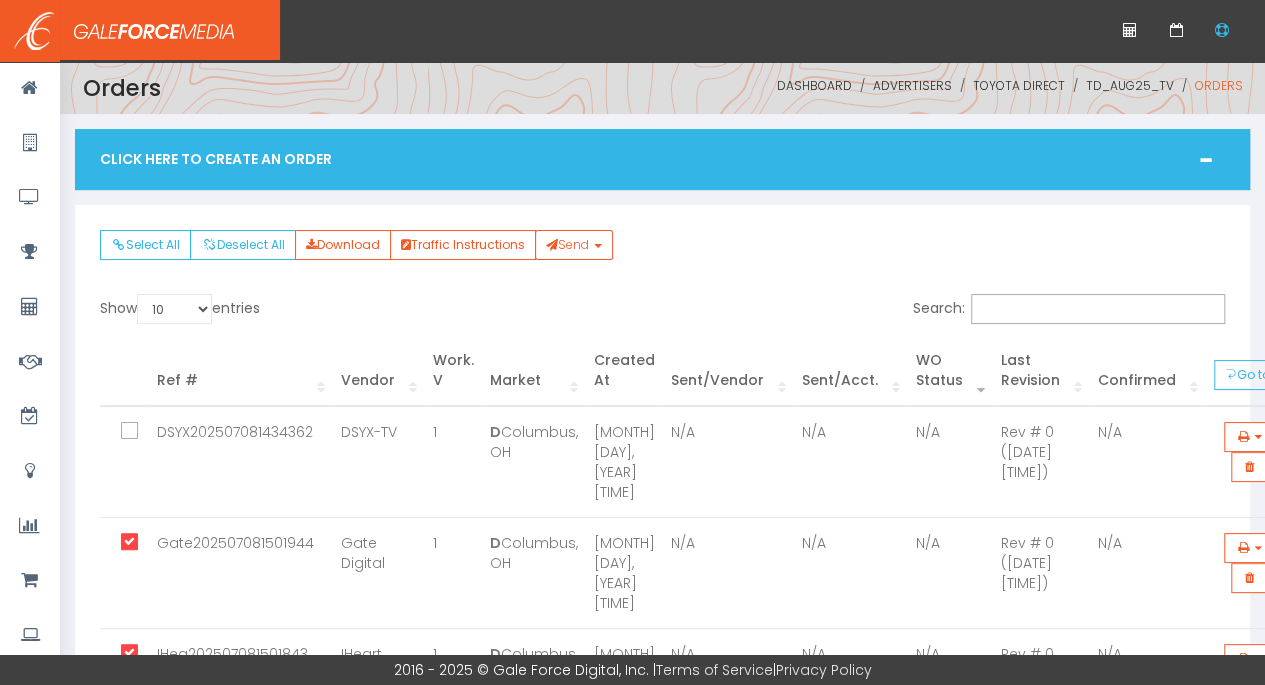 click on "Select All
Deselect All
Download
Traffic Instructions
Send
Send to same Rep
Send to multiple Rep" at bounding box center [662, 262] 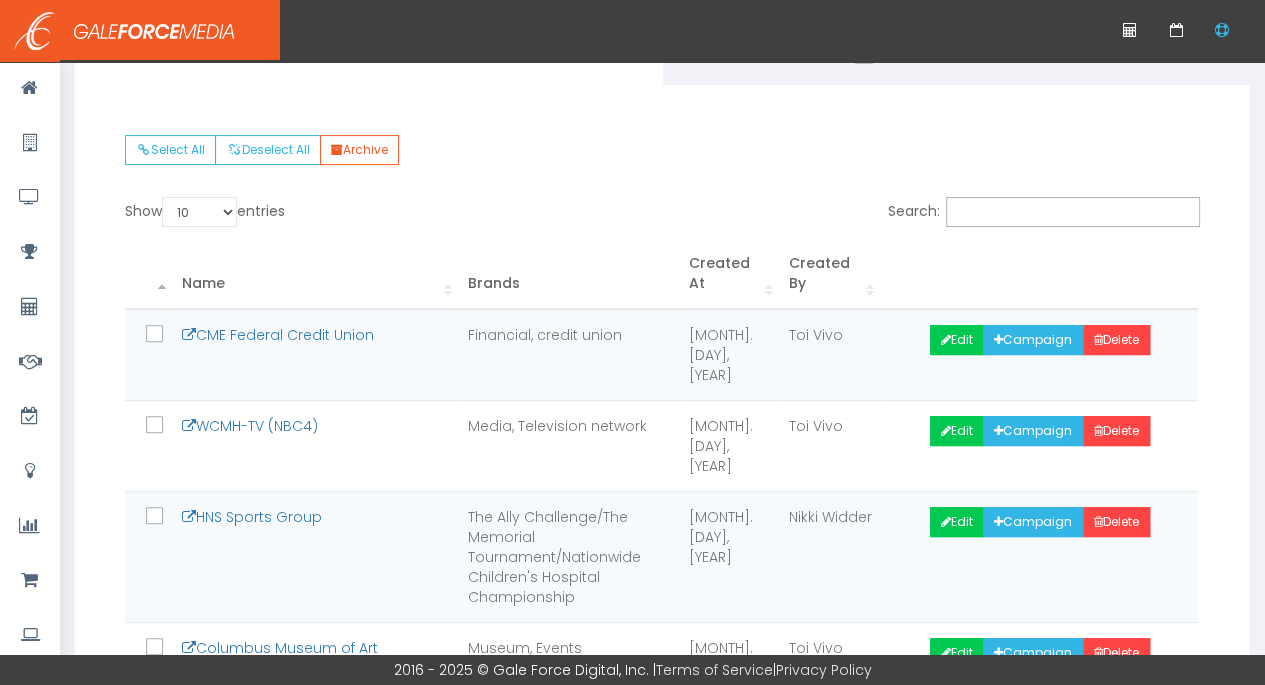 scroll, scrollTop: 300, scrollLeft: 0, axis: vertical 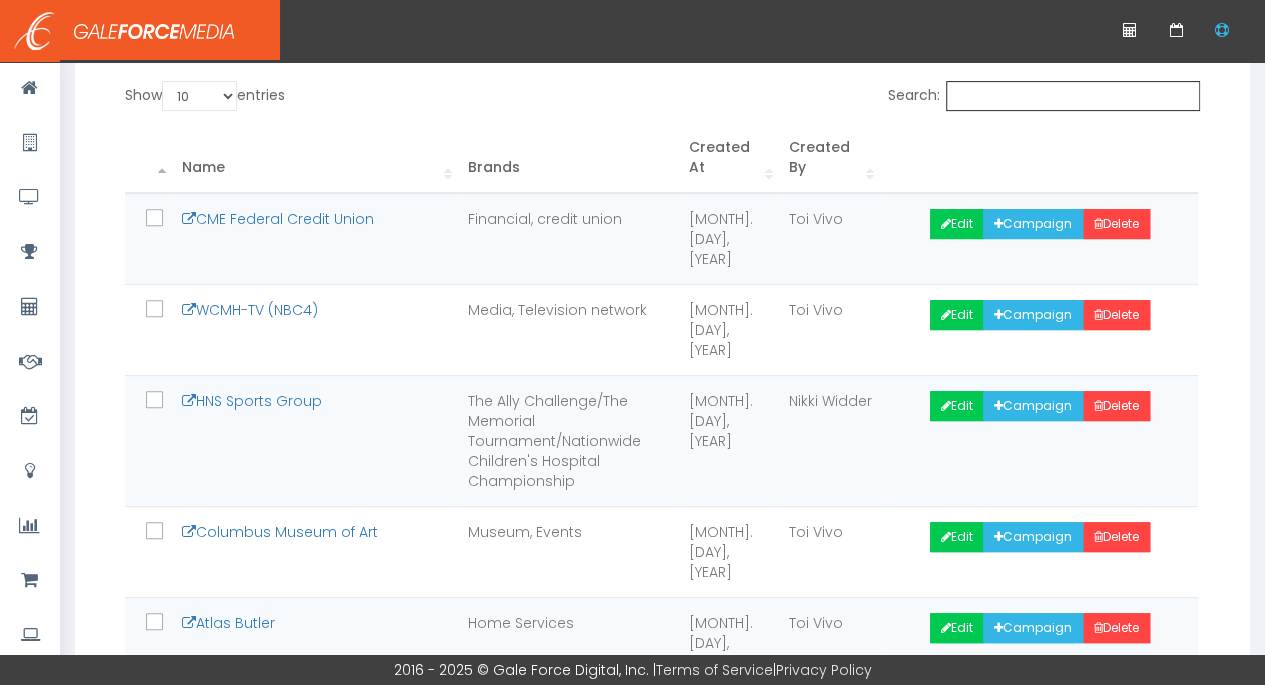 click on "Search:" at bounding box center (1073, 96) 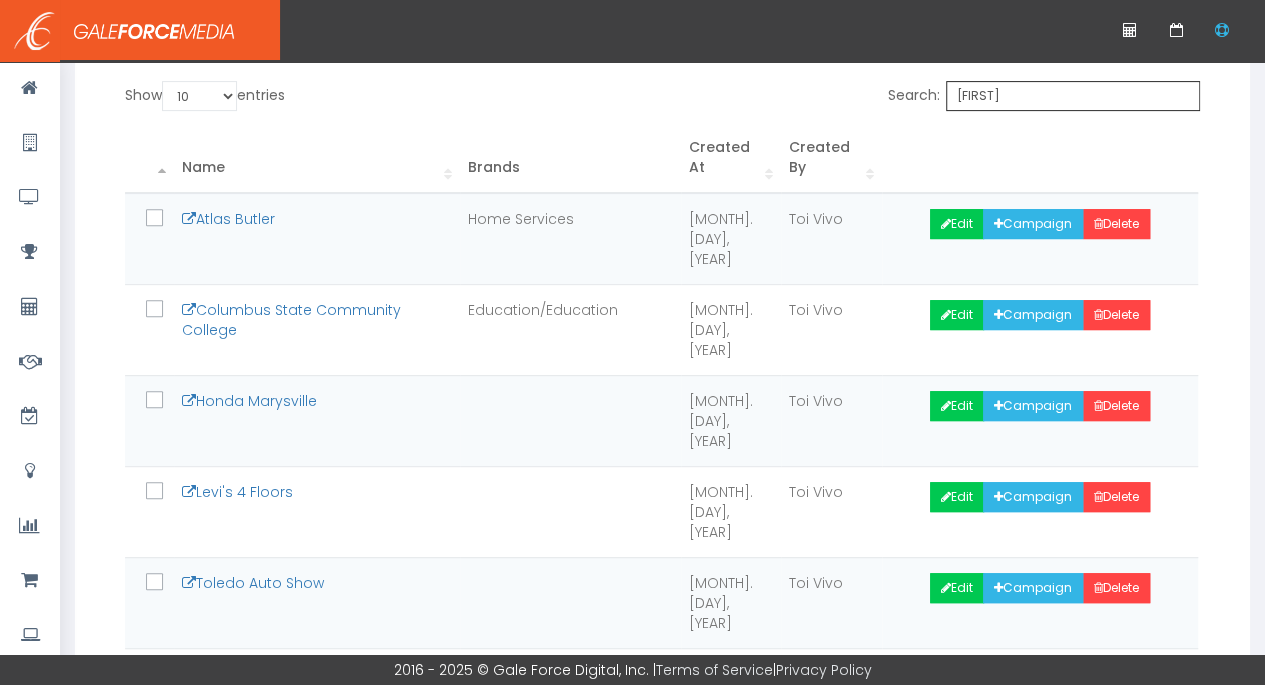 scroll, scrollTop: 66, scrollLeft: 0, axis: vertical 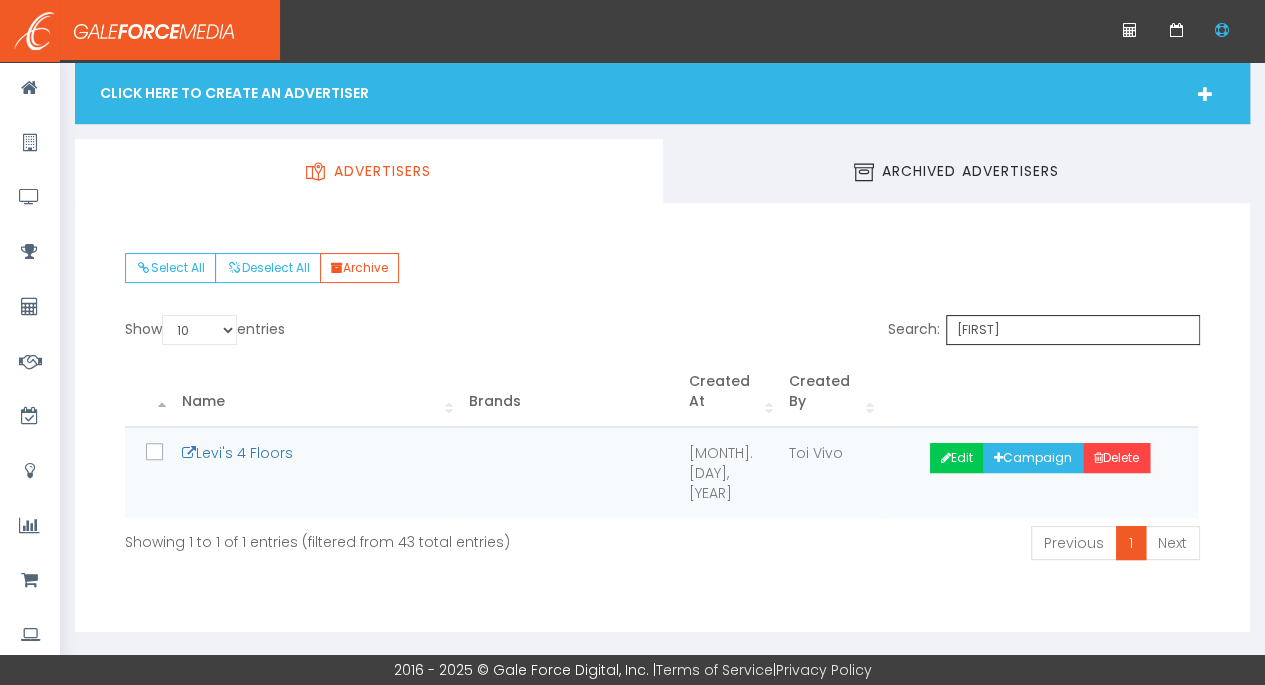 type on "levi" 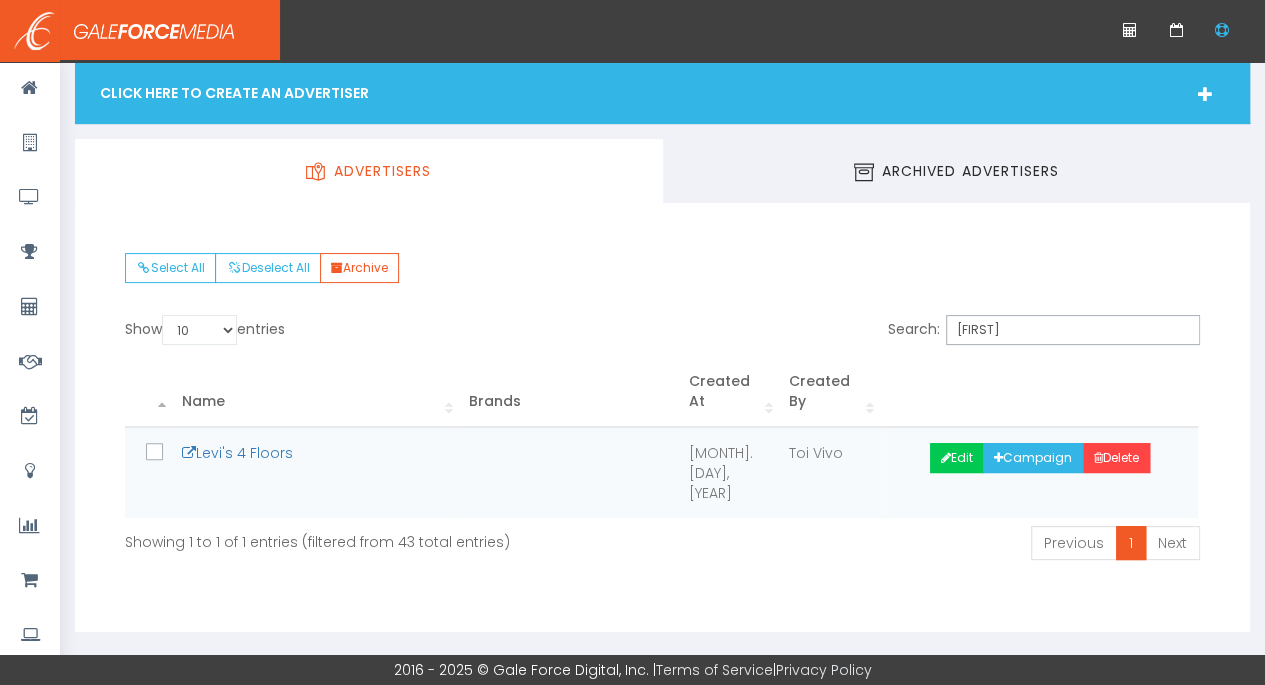 click on "Levi's 4 Floors" at bounding box center [317, 472] 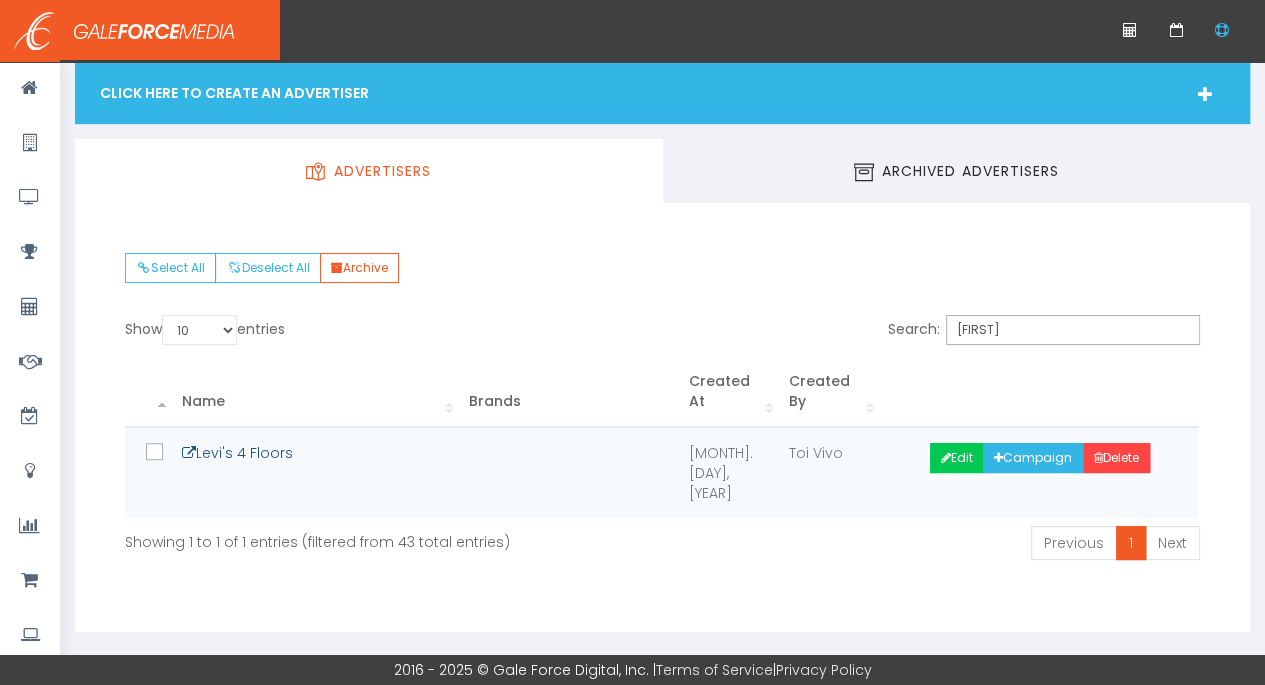click on "Levi's 4 Floors" at bounding box center [237, 453] 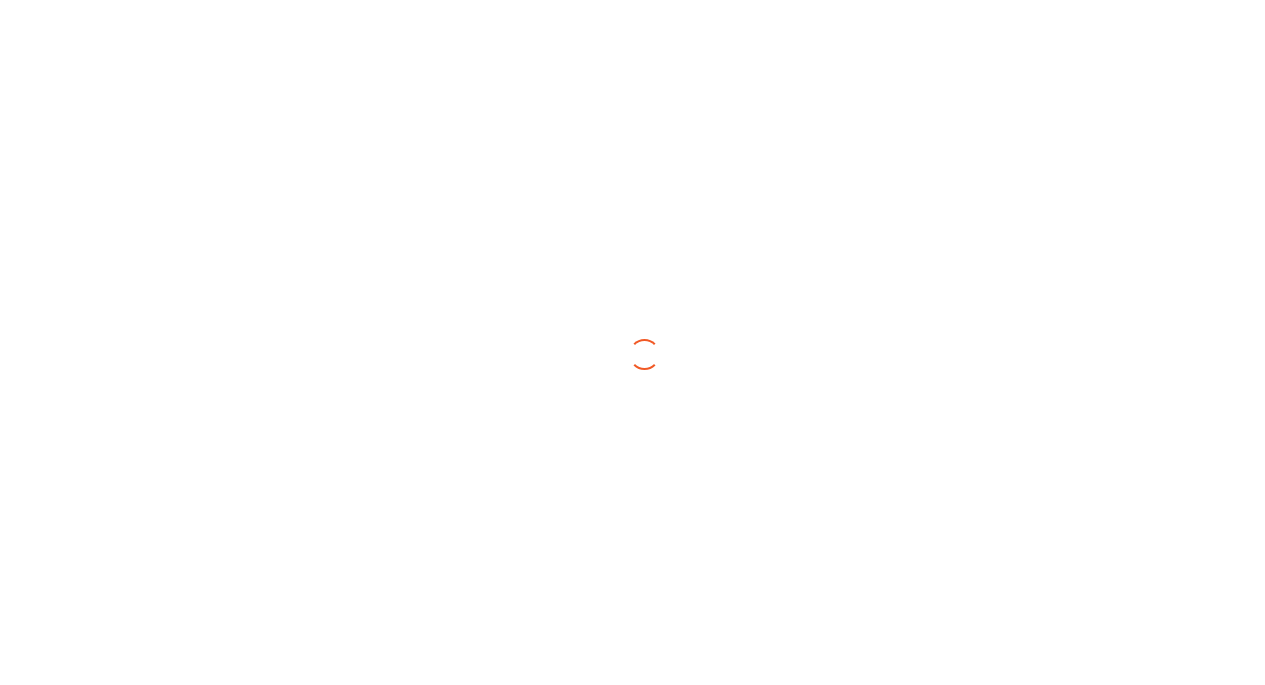 scroll, scrollTop: 0, scrollLeft: 0, axis: both 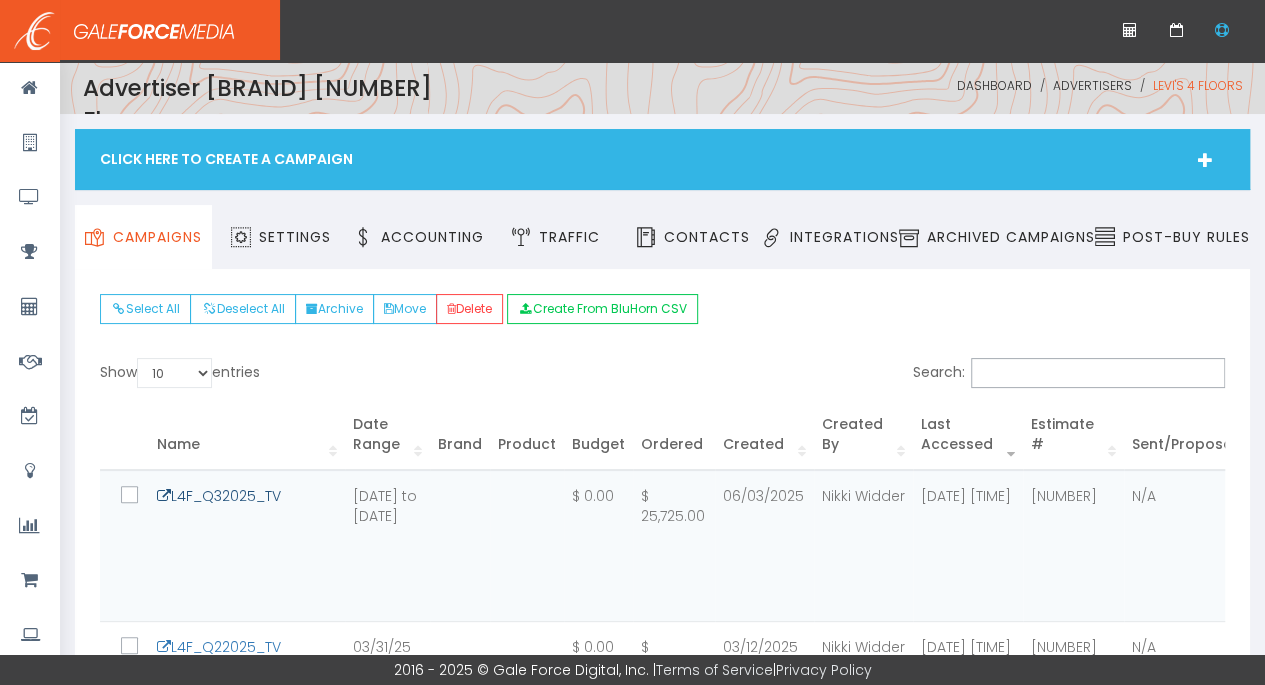 click on "L4F_Q32025_TV" at bounding box center [219, 496] 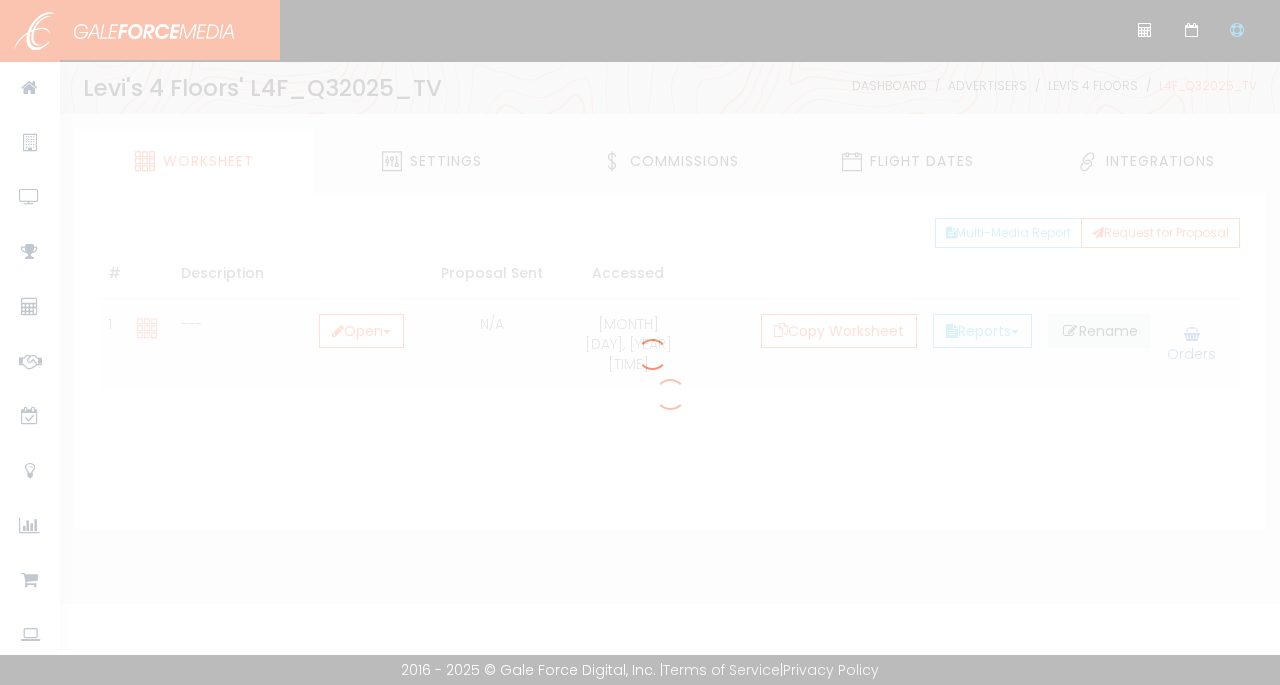 scroll, scrollTop: 0, scrollLeft: 0, axis: both 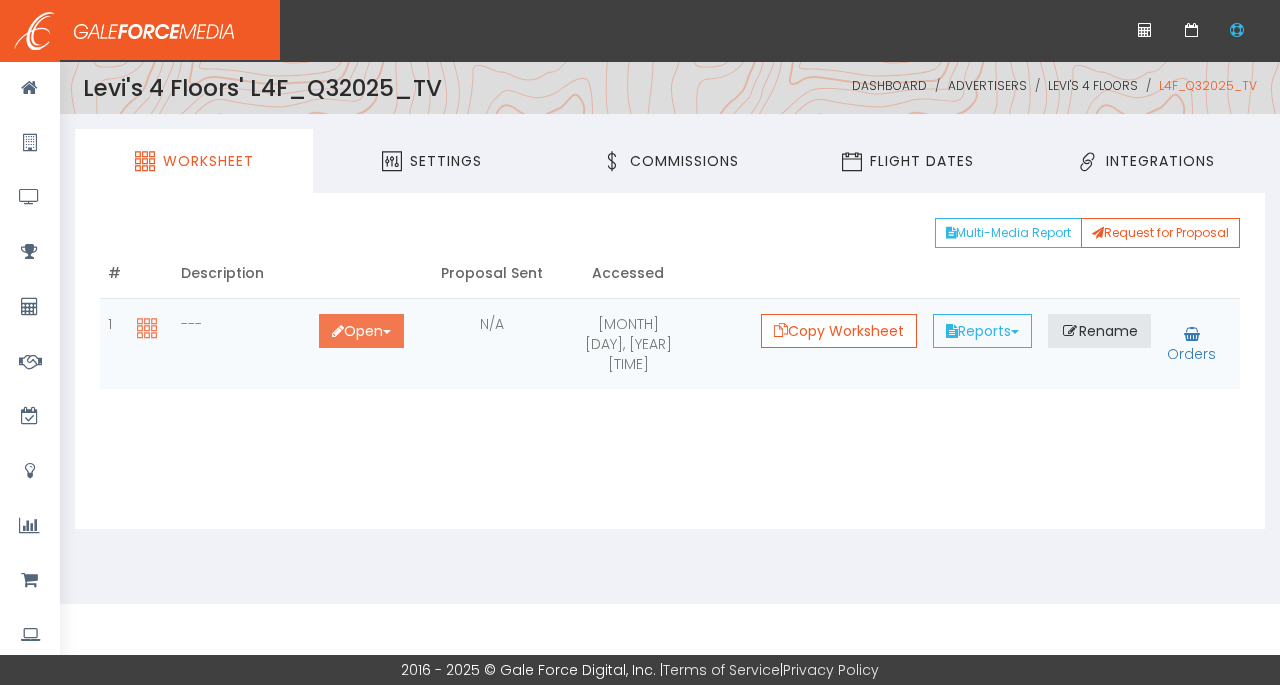click on "Open
Toggle Dropdown" at bounding box center (361, 331) 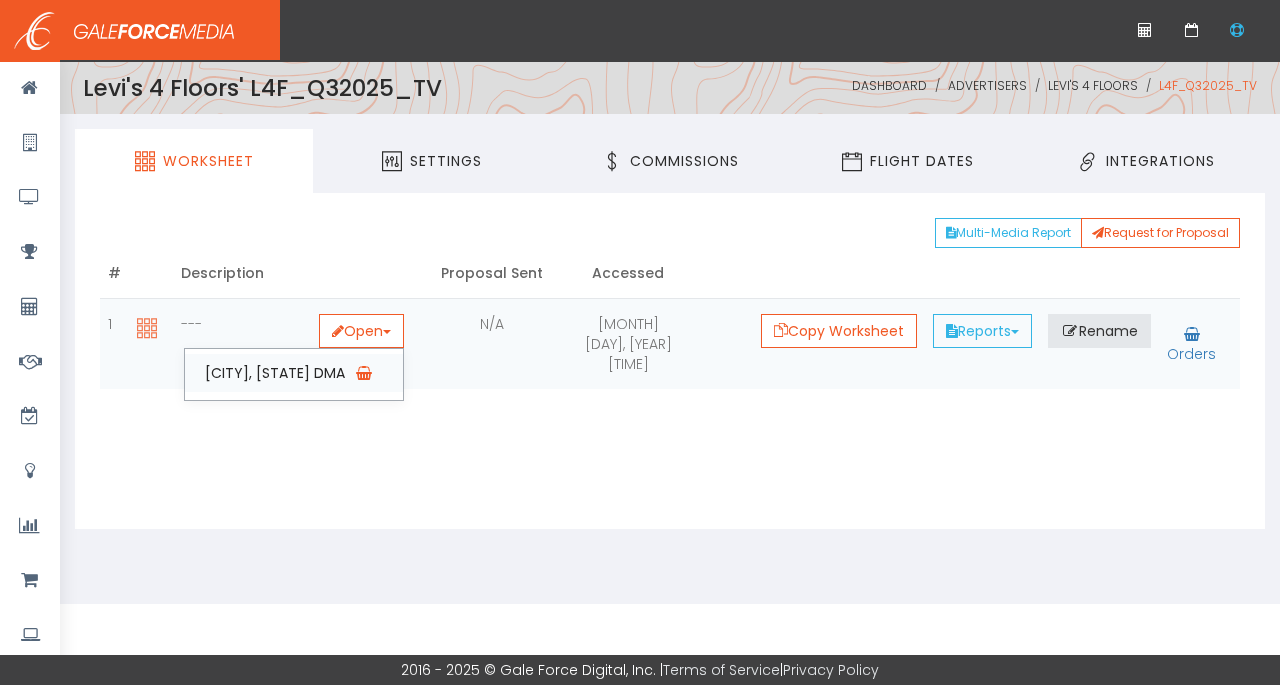 click on "DMA - Columbus, OH" at bounding box center (294, 373) 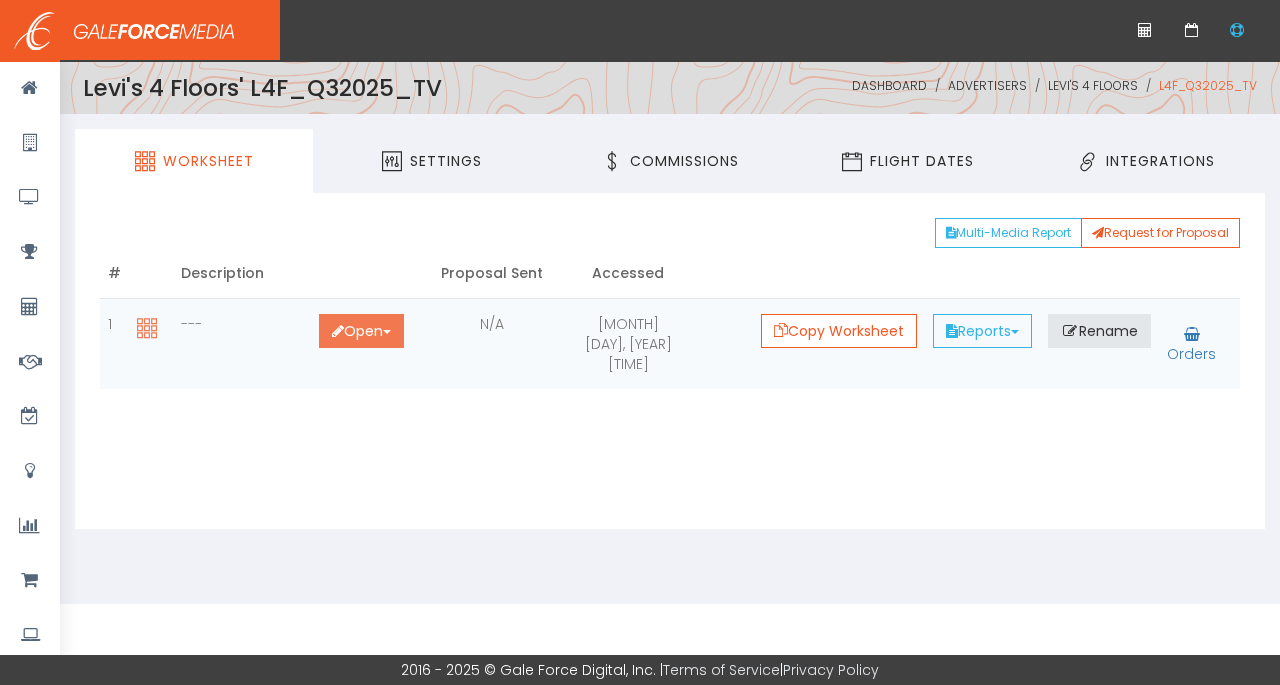 click at bounding box center [338, 331] 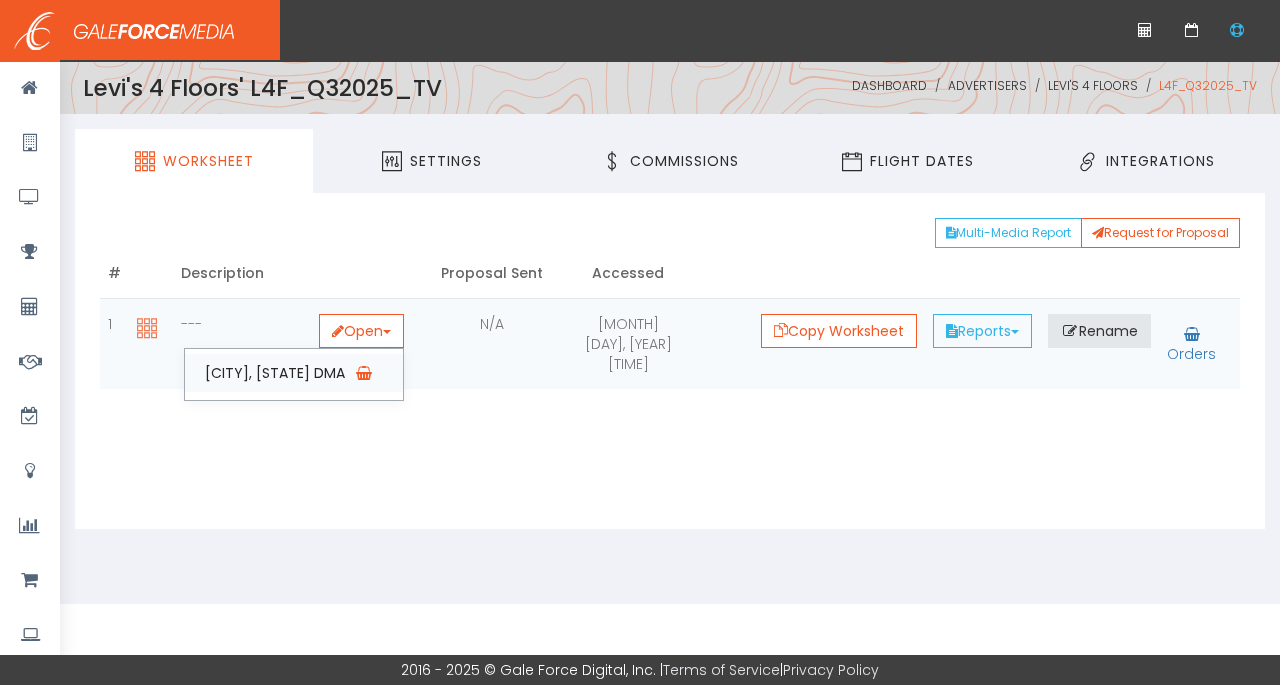 click on "DMA - Columbus, OH" at bounding box center [294, 373] 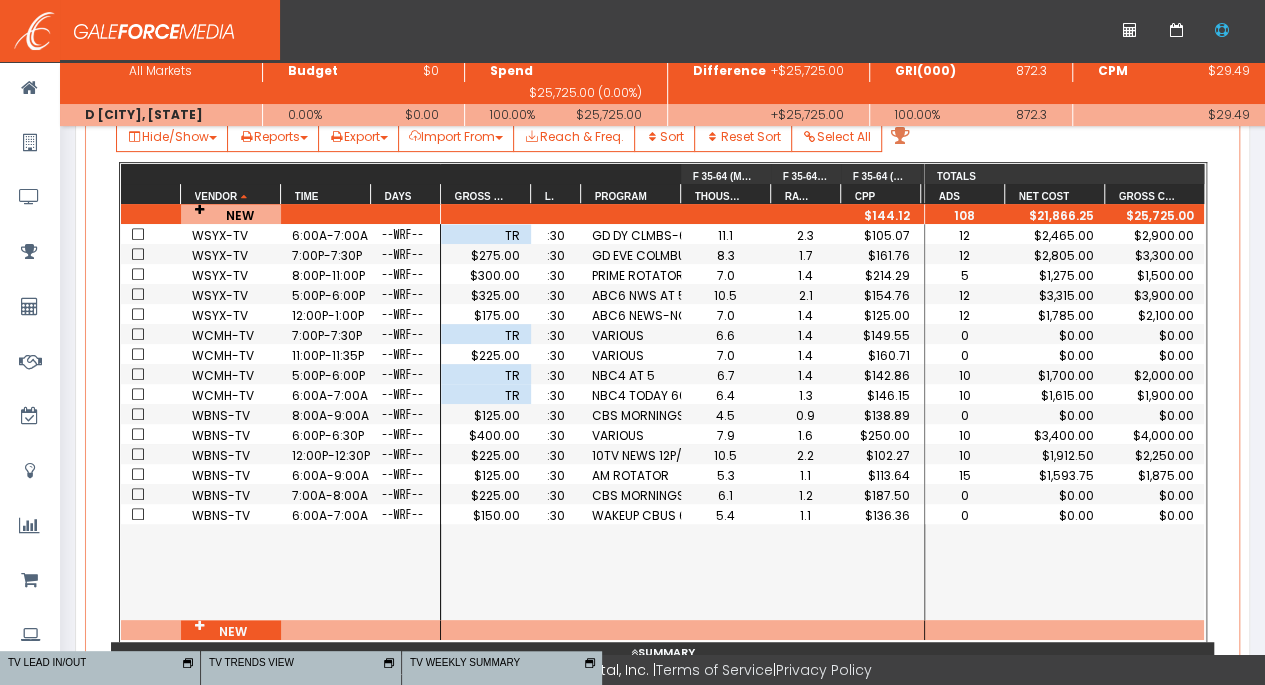 scroll, scrollTop: 300, scrollLeft: 0, axis: vertical 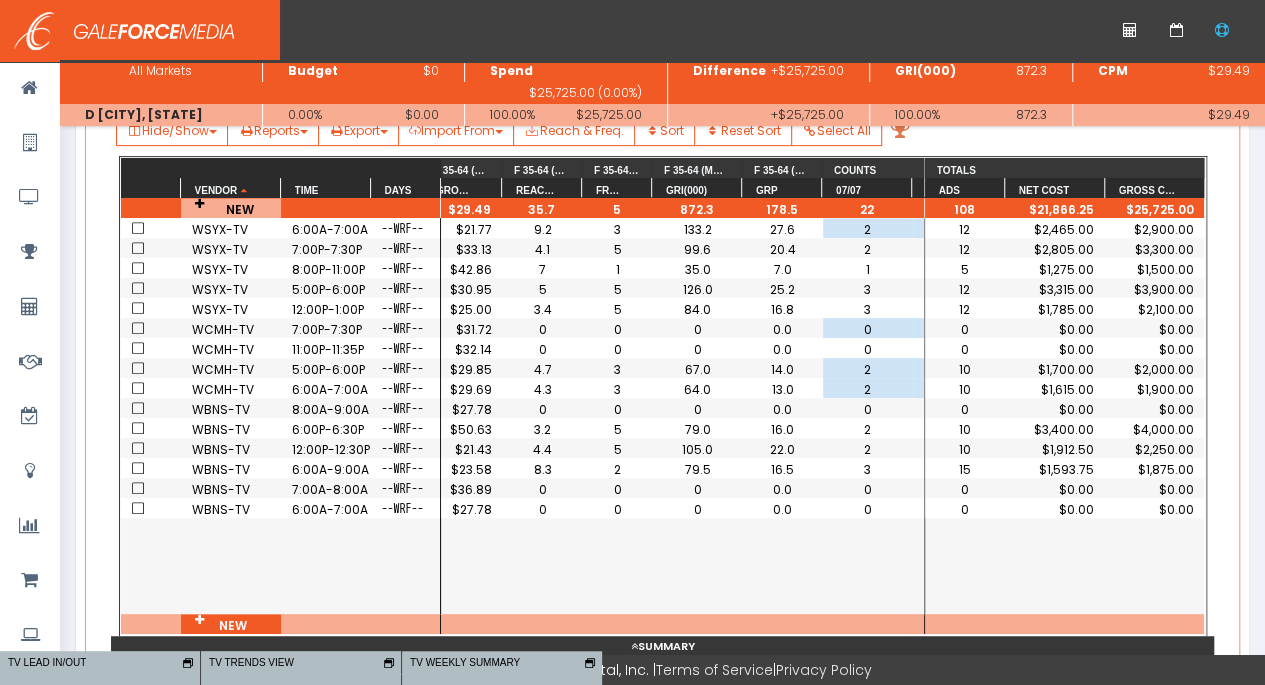 click on "6:00A-7:00A" at bounding box center (326, 509) 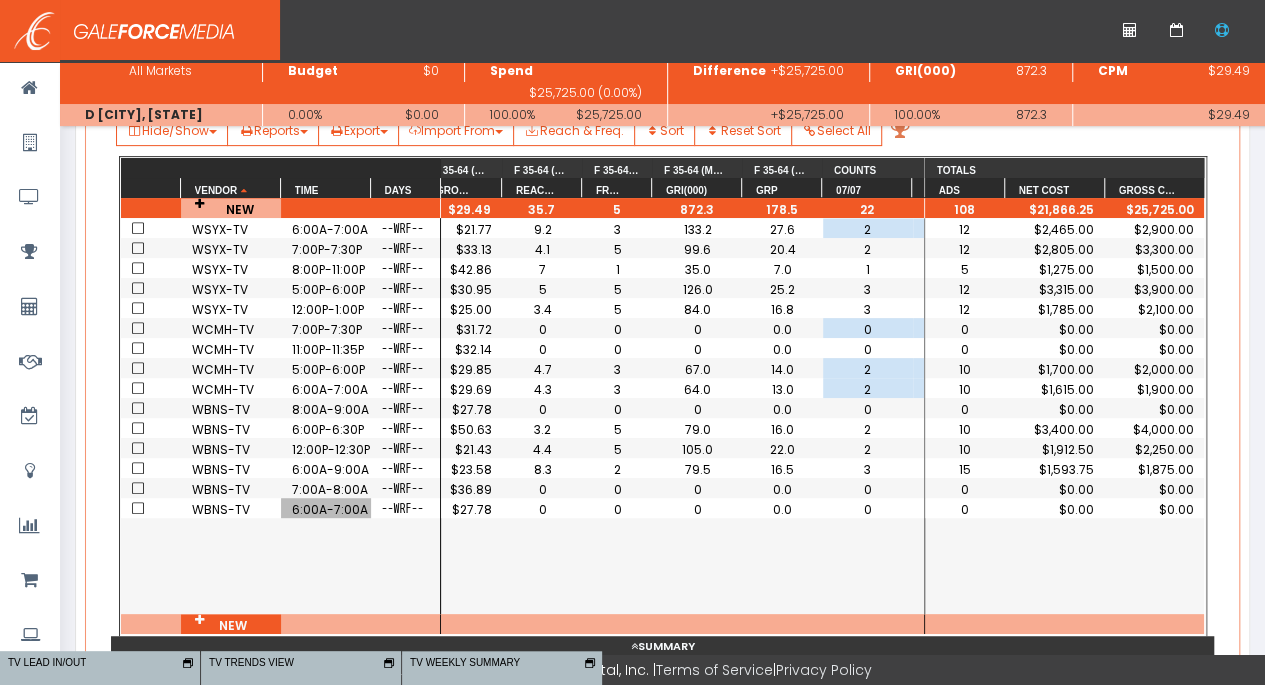 click on "6:00P-6:30P" at bounding box center [326, 229] 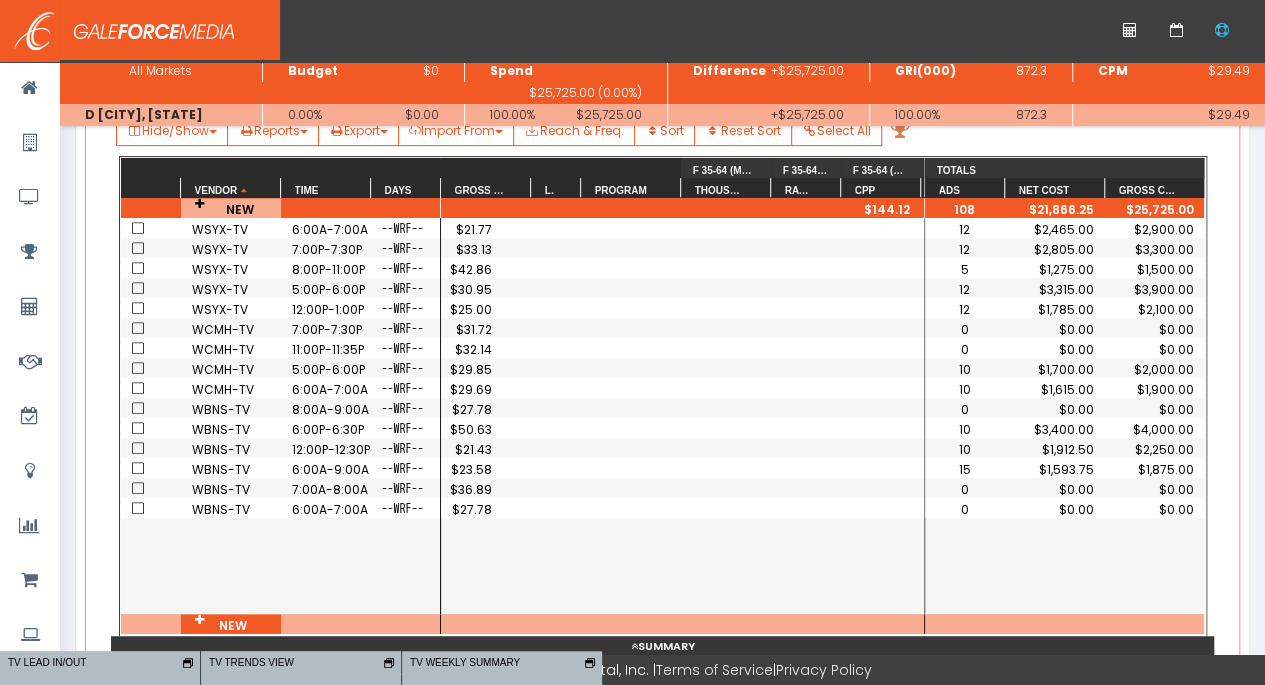 scroll, scrollTop: 0, scrollLeft: 0, axis: both 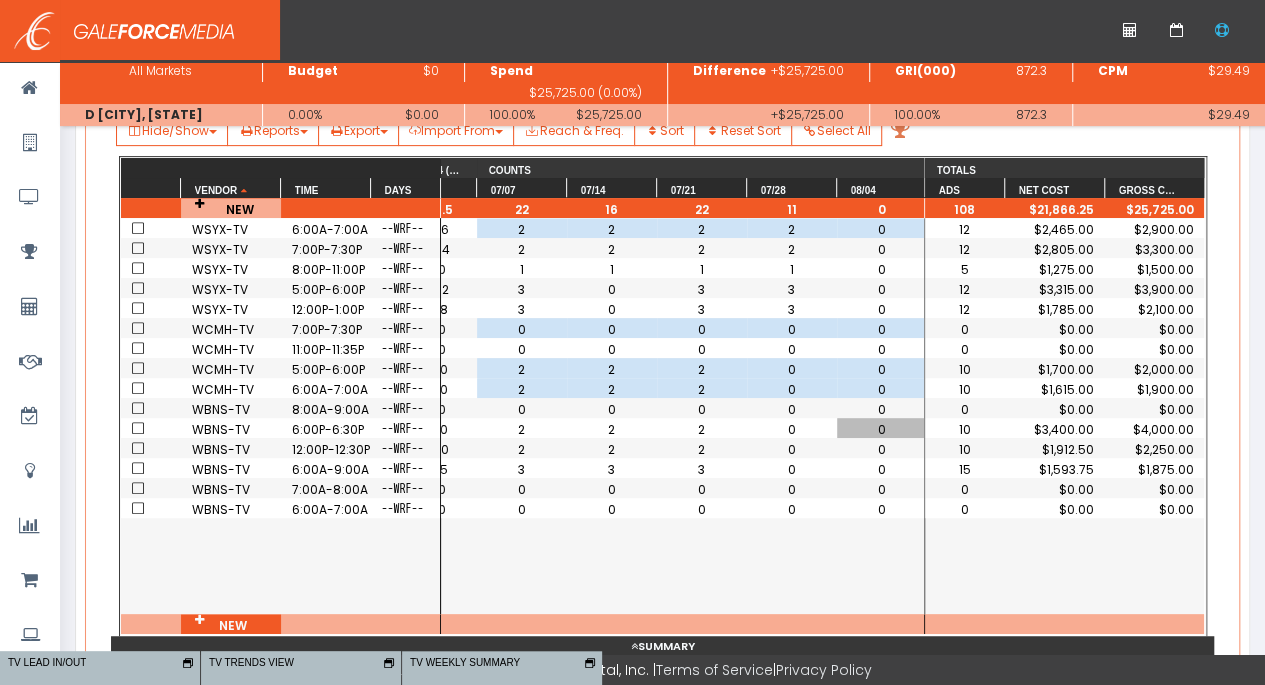 click on "6:00P-6:30P" at bounding box center (326, 429) 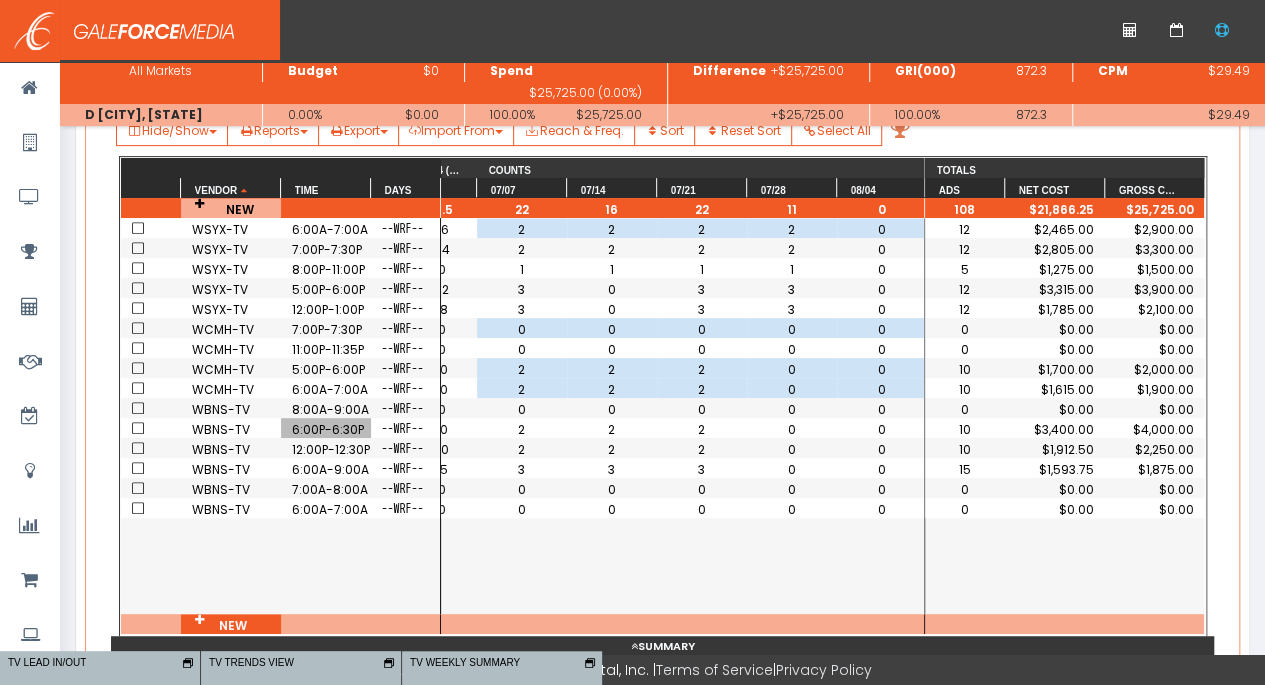 click on "2" at bounding box center [522, 429] 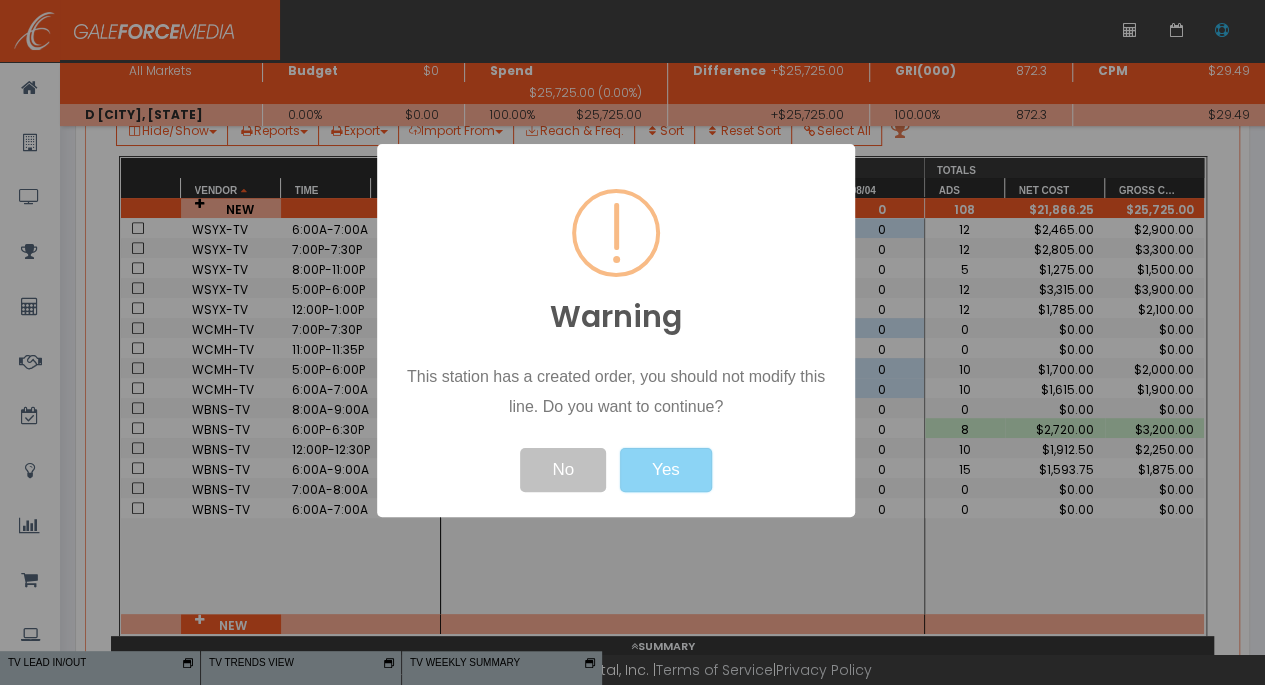 type 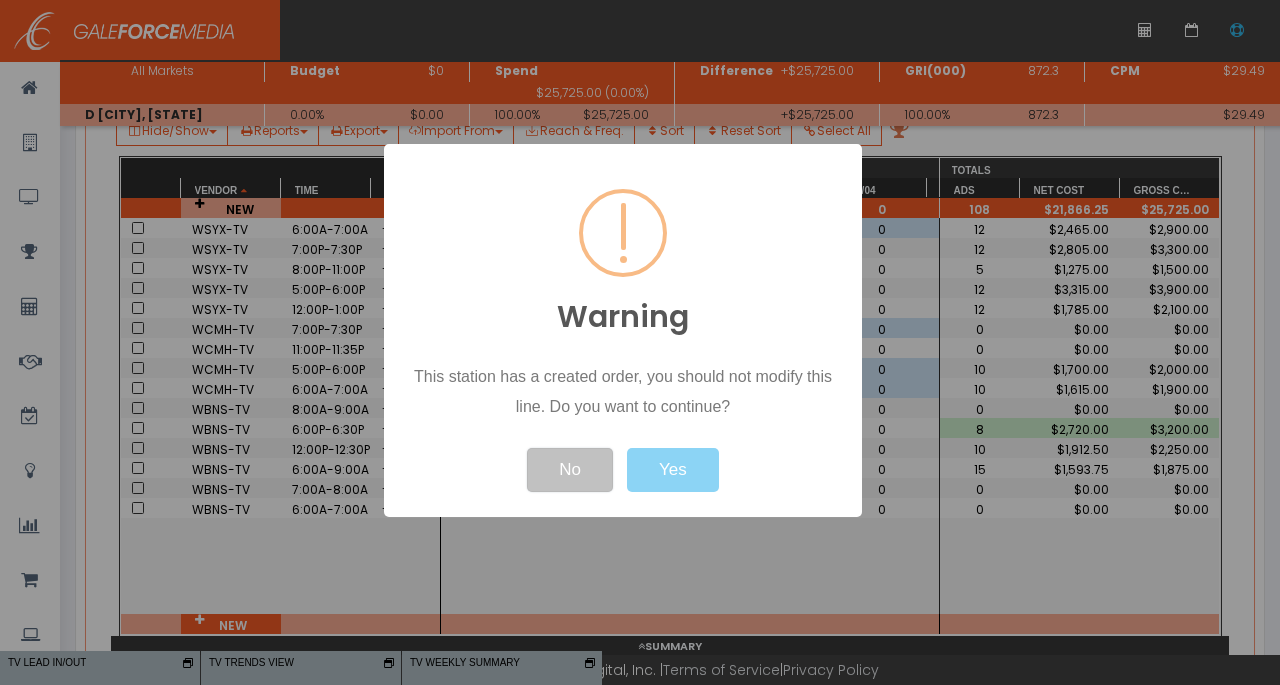 type 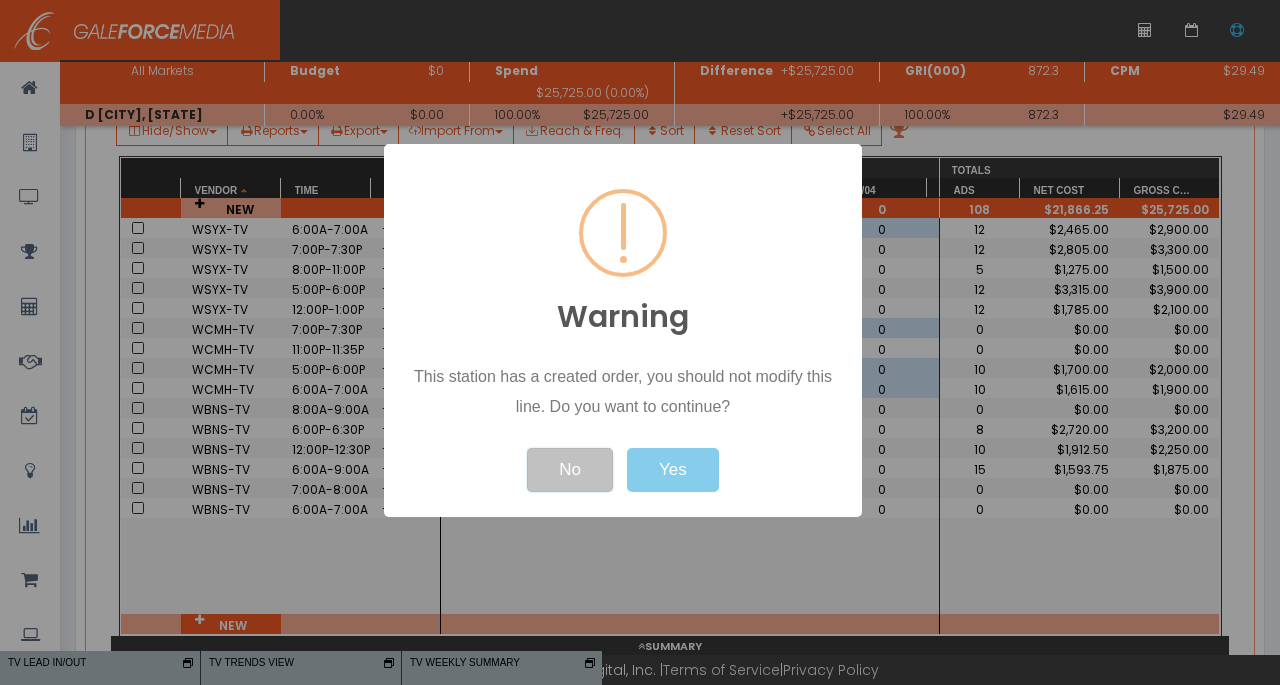 click on "Yes" at bounding box center (673, 470) 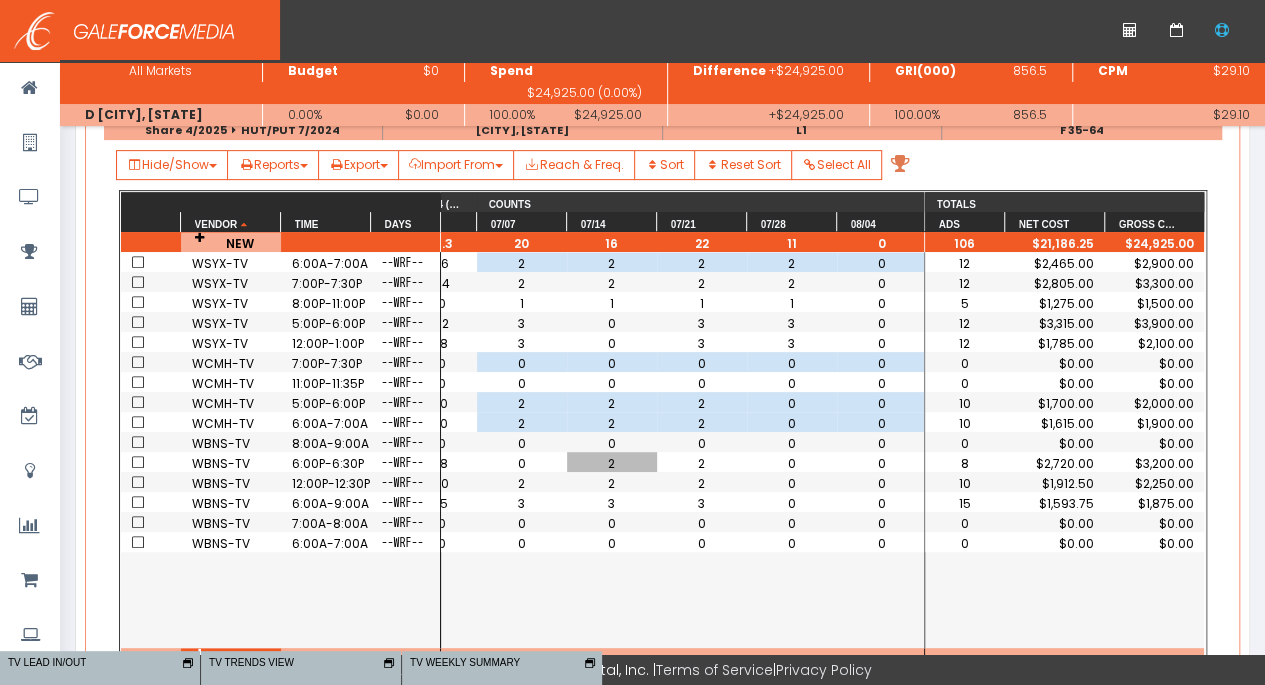 click on "2" at bounding box center [612, 463] 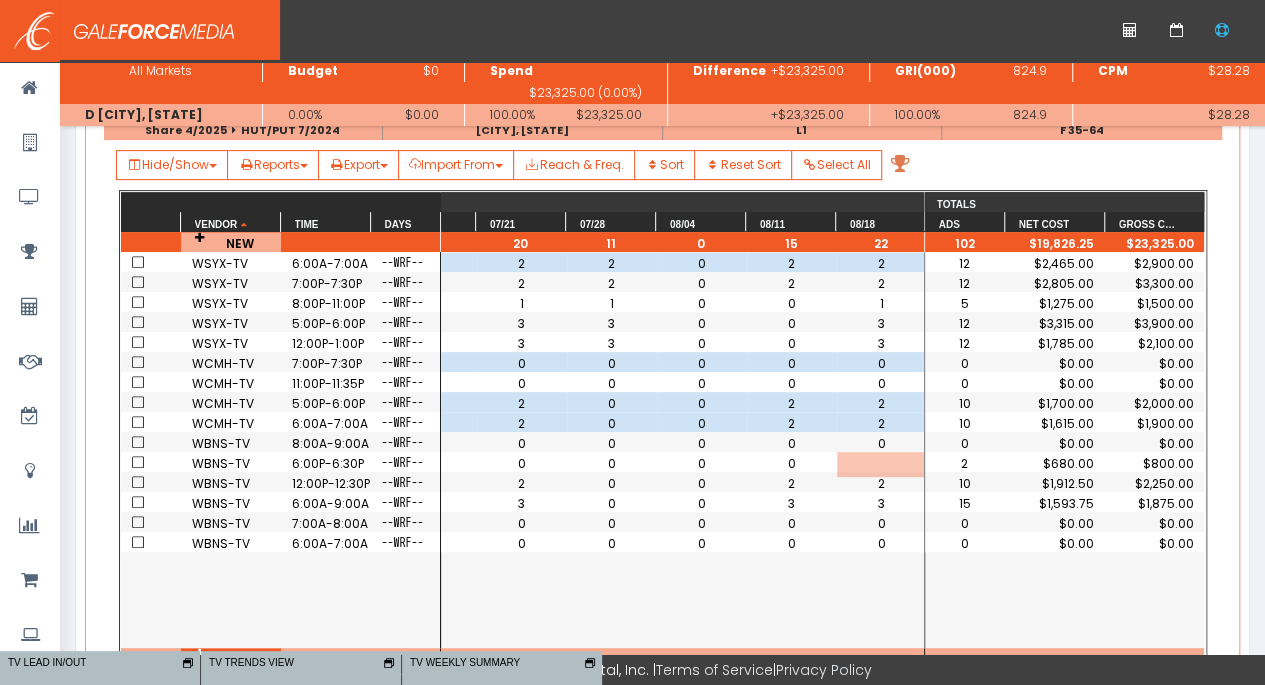 scroll, scrollTop: 0, scrollLeft: 1114, axis: horizontal 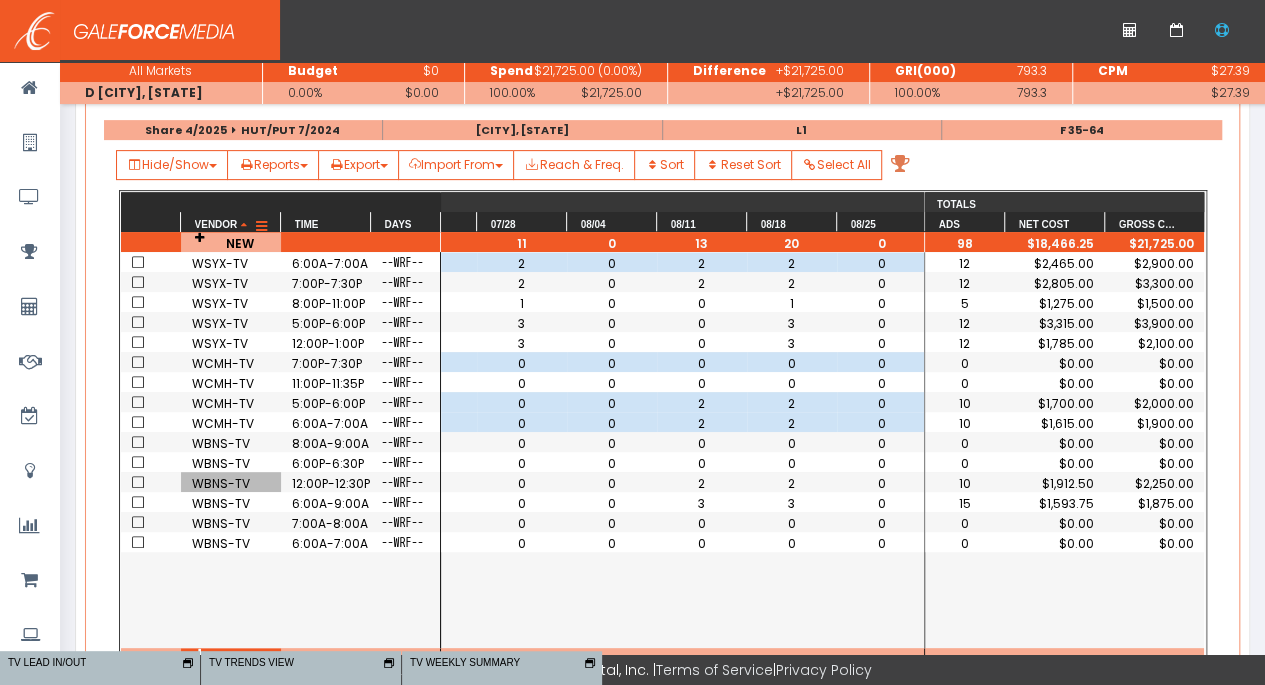 click at bounding box center (261, 227) 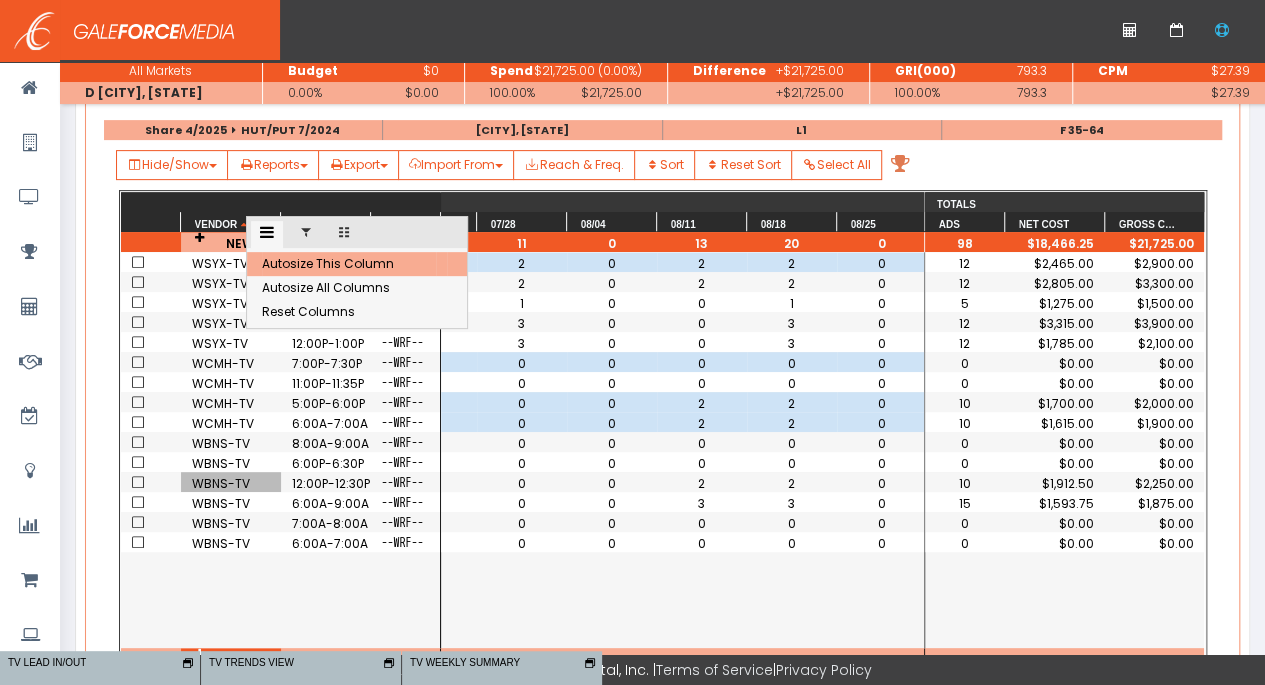 click at bounding box center (306, 234) 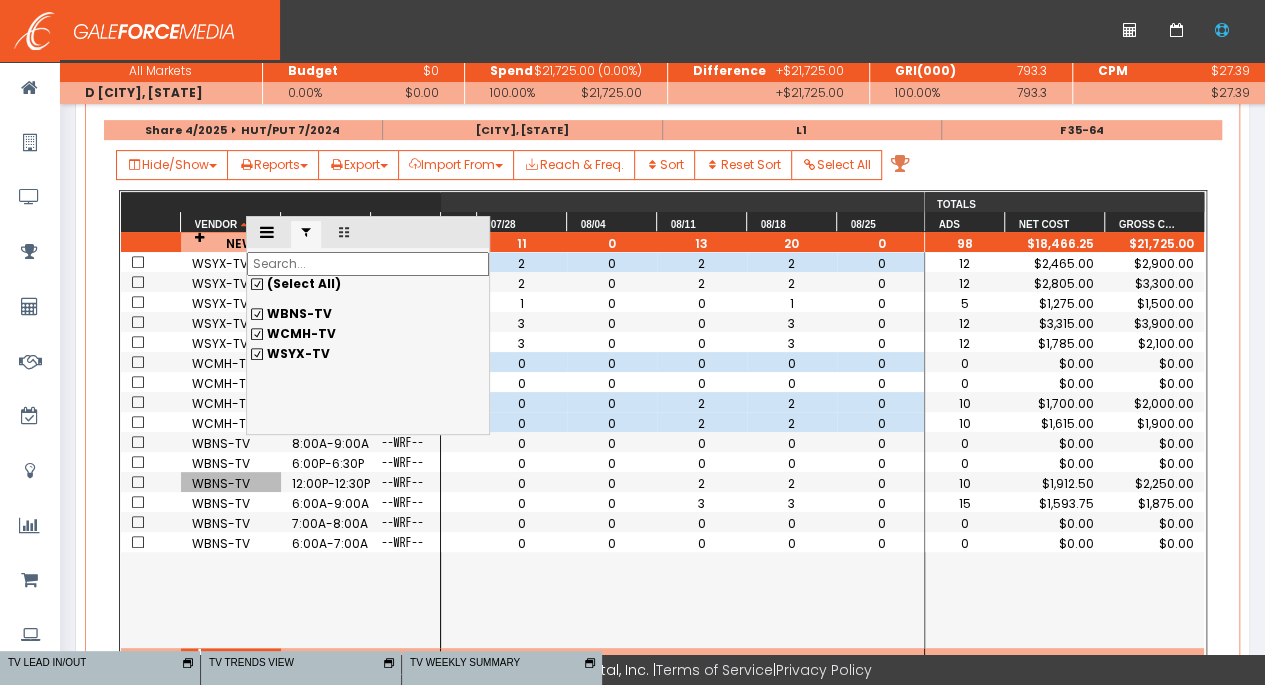 click at bounding box center [306, 234] 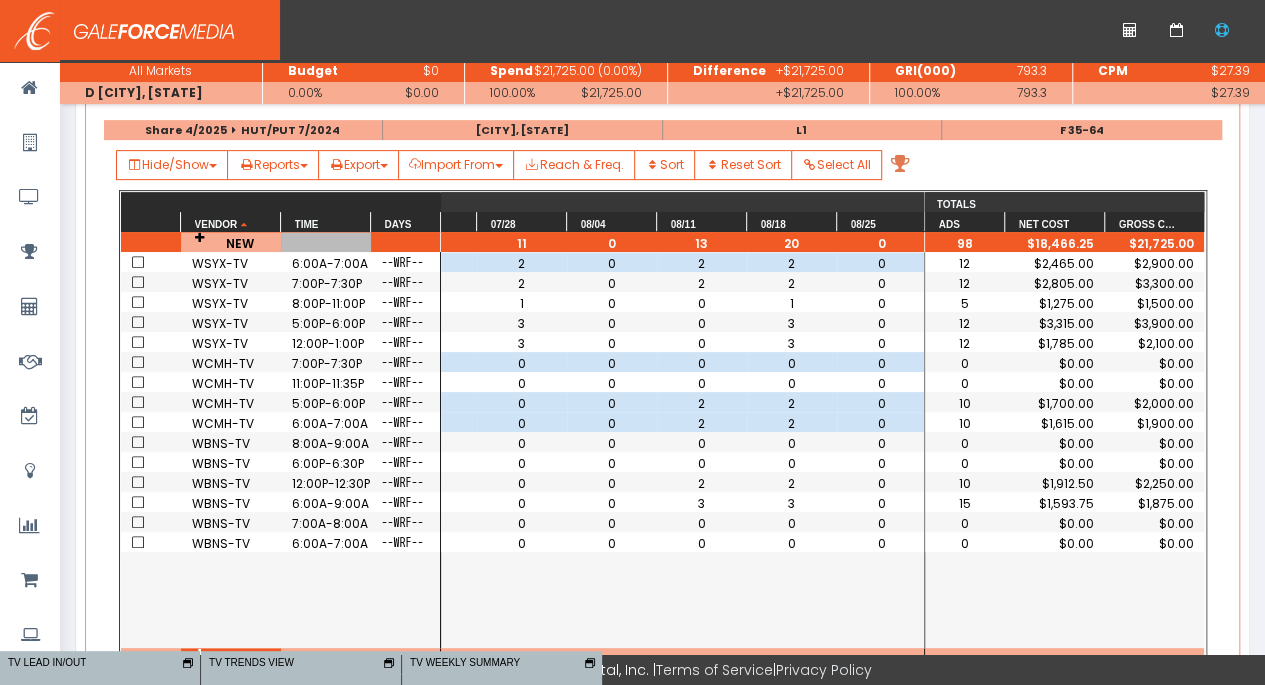 click at bounding box center [326, 242] 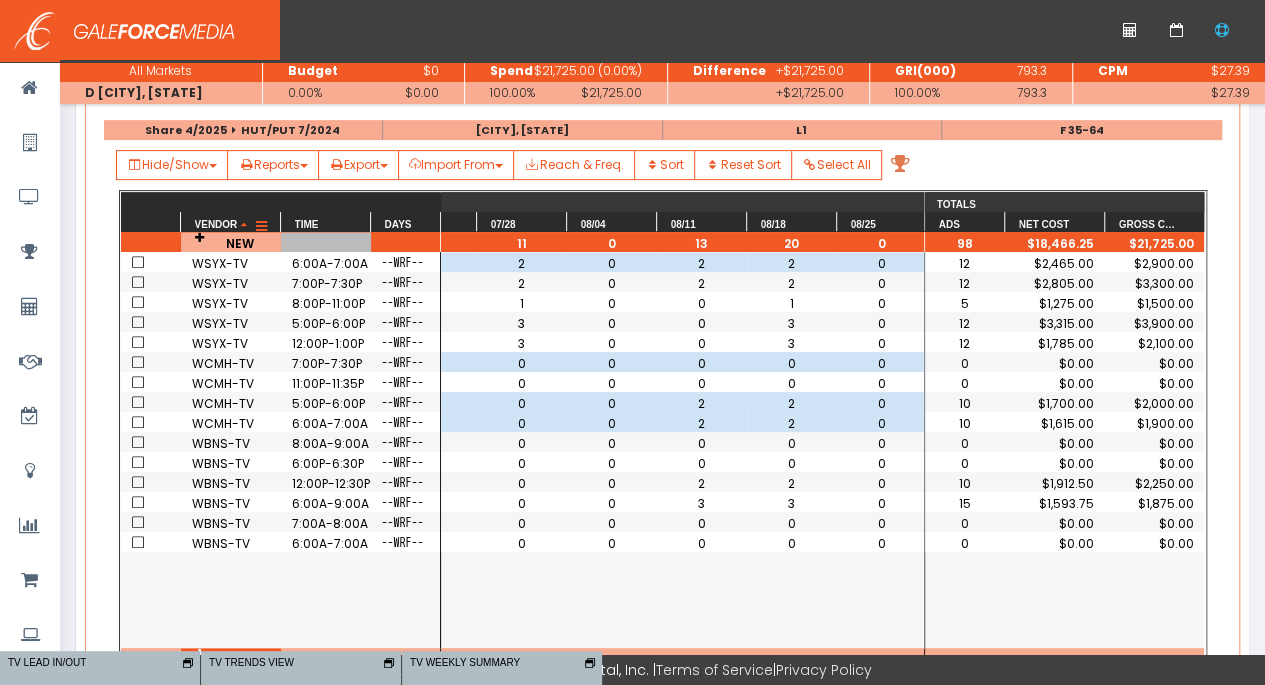 click on "Vendor           1" at bounding box center (224, 224) 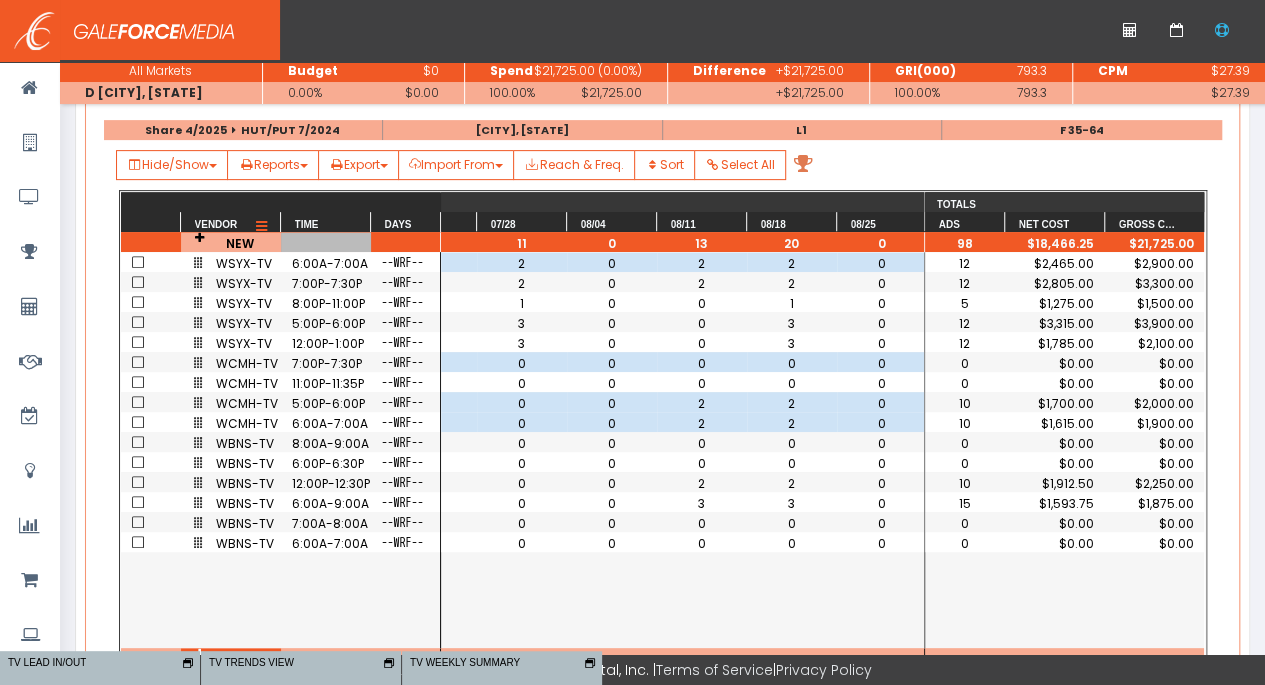 click on "Vendor" at bounding box center (230, 223) 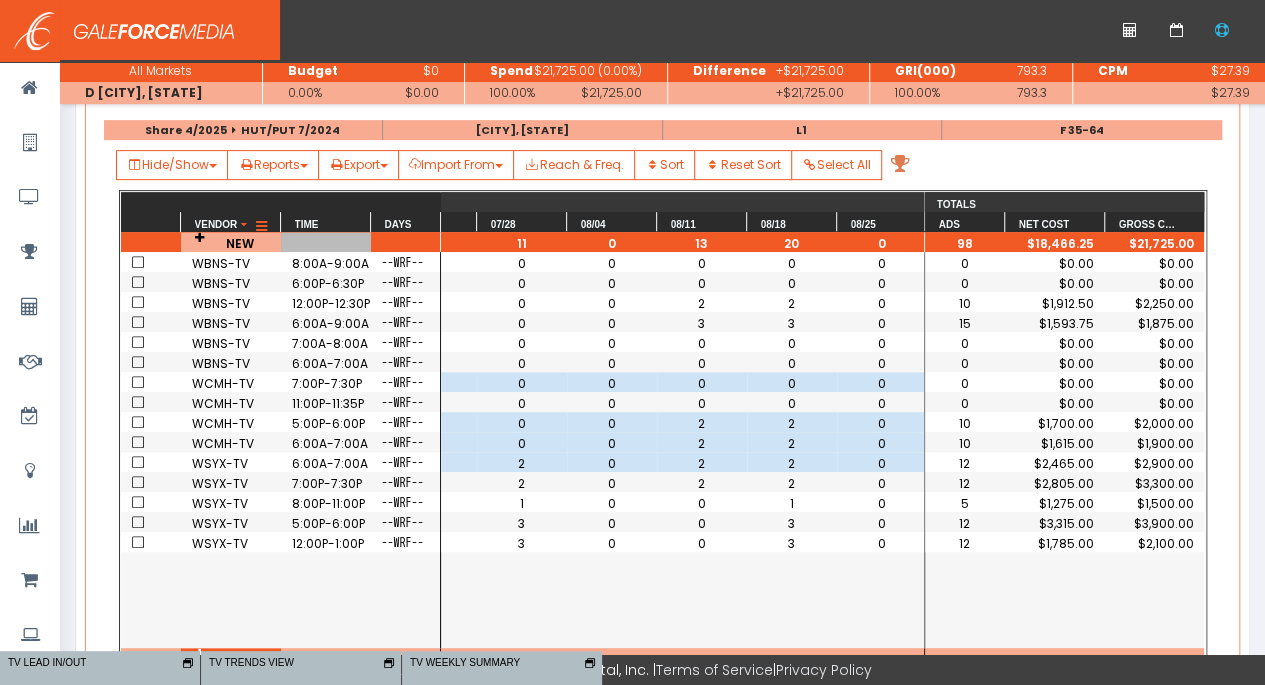 click at bounding box center (261, 227) 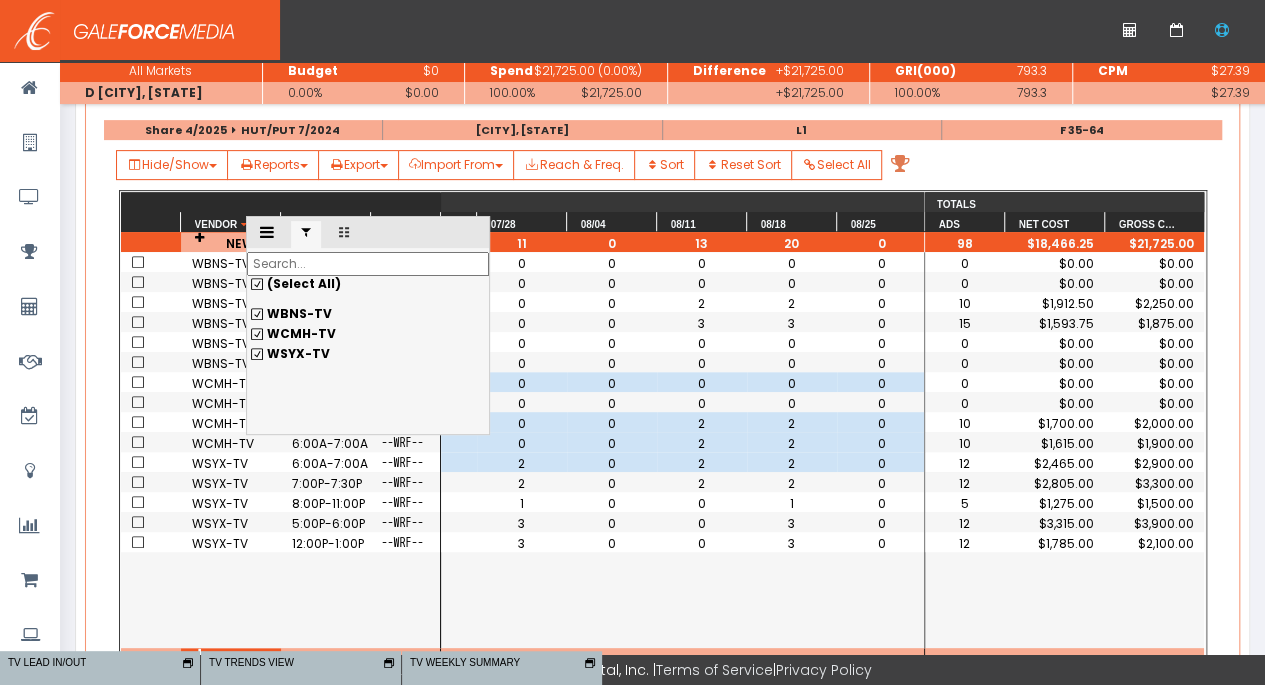 click on "(Select All)" at bounding box center [304, 283] 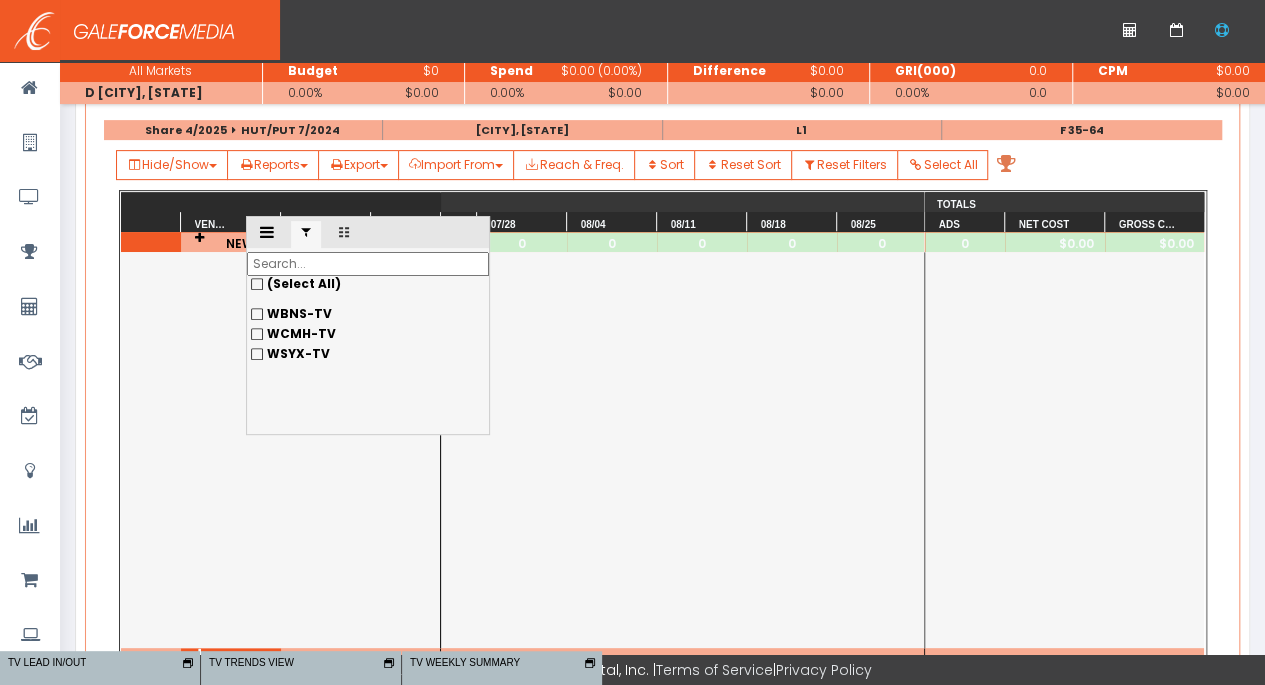 click on "WBNS-TV" at bounding box center (299, 313) 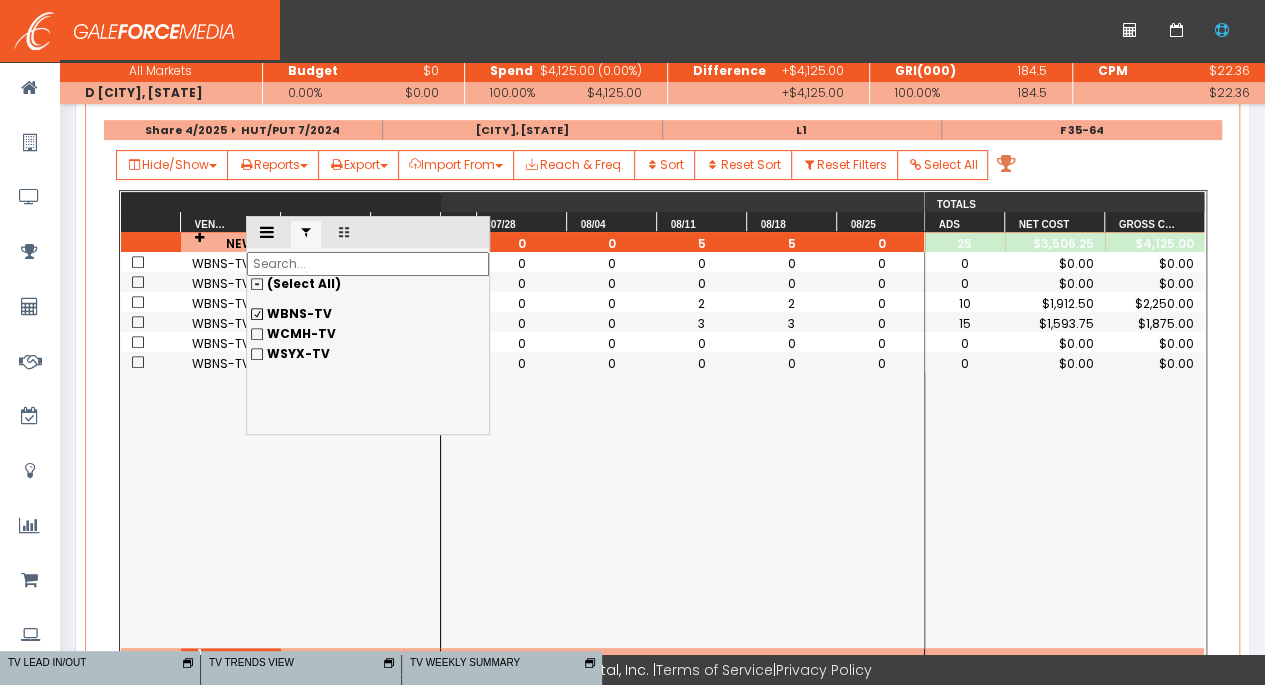 click on "WBNS-TV 8:00A-9:00A --WRF-- WBNS-TV 6:00P-6:30P --WRF-- WBNS-TV 12:00P-12:30P --WRF-- WBNS-TV 6:00A-9:00A --WRF-- WBNS-TV 7:00A-8:00A --WRF-- WBNS-TV 6:00A-7:00A --WRF--" at bounding box center [280, 450] 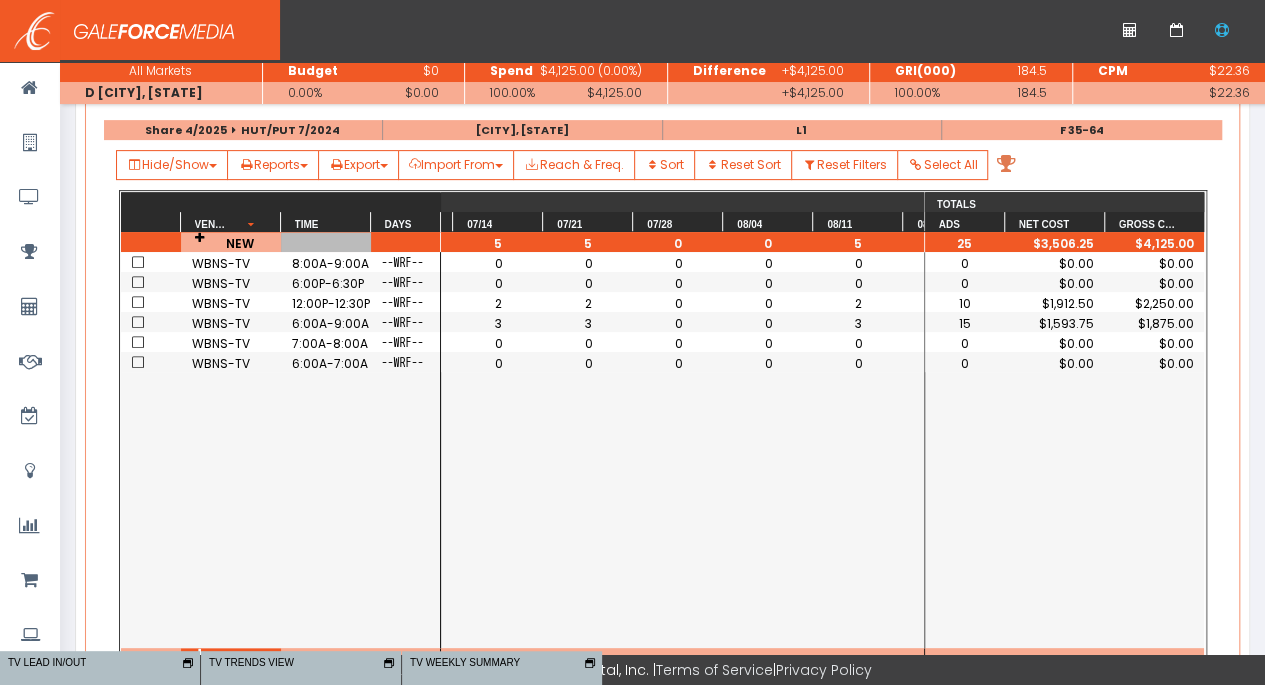 scroll, scrollTop: 0, scrollLeft: 1114, axis: horizontal 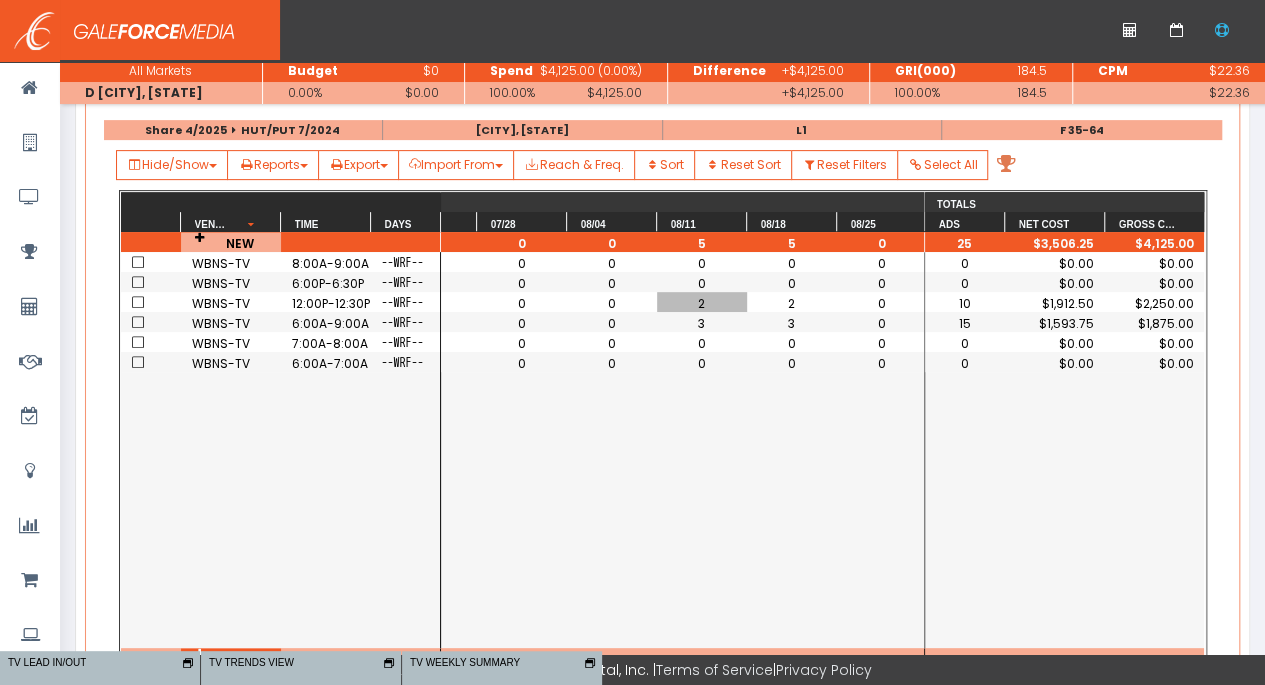 click on "2" at bounding box center (702, 303) 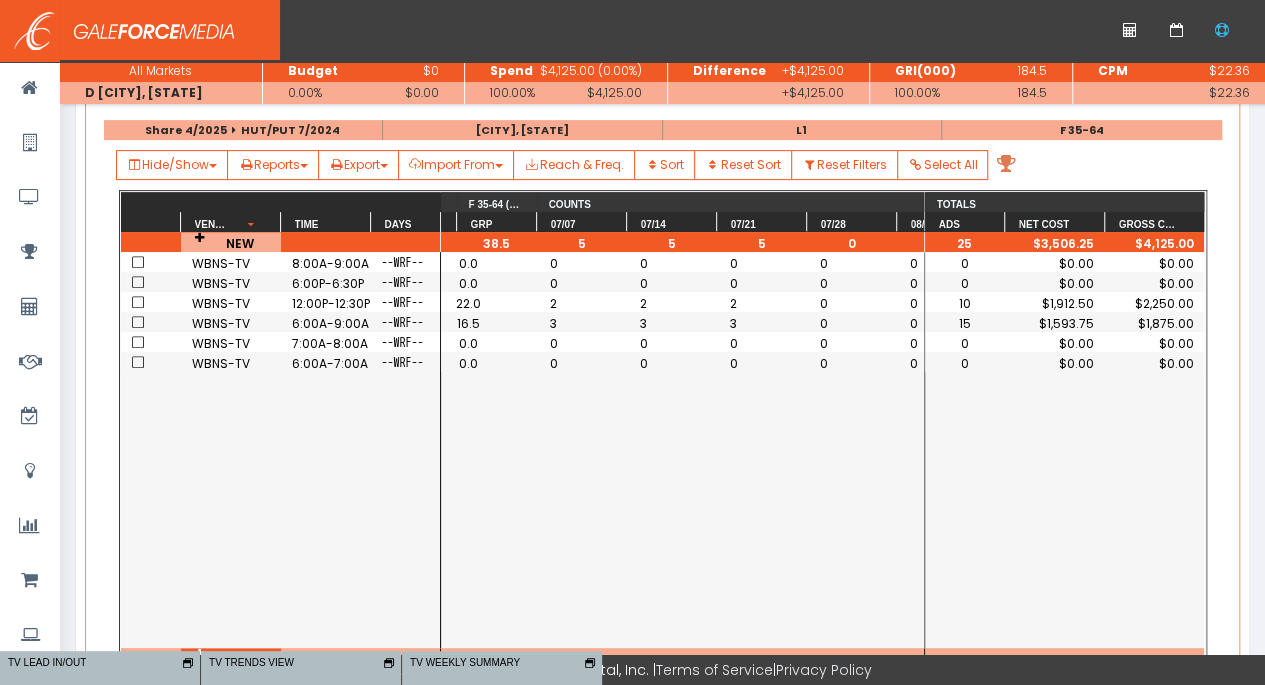 scroll, scrollTop: 0, scrollLeft: 776, axis: horizontal 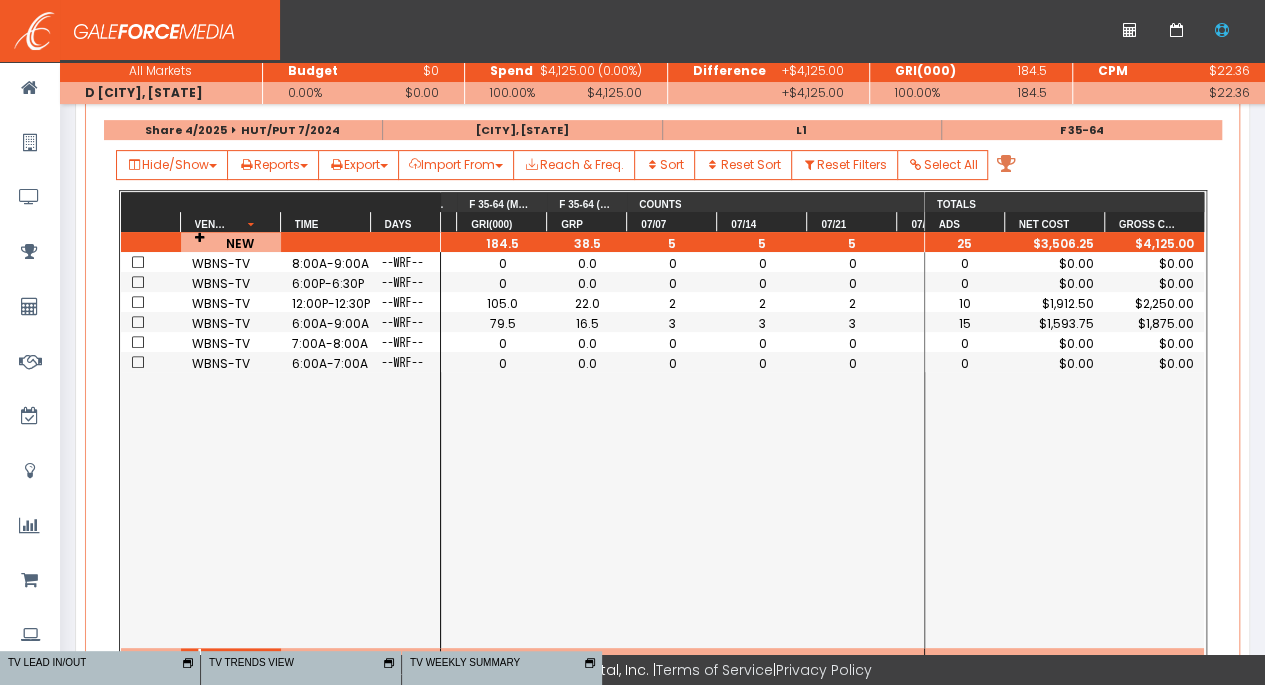 click on "2" at bounding box center (763, 302) 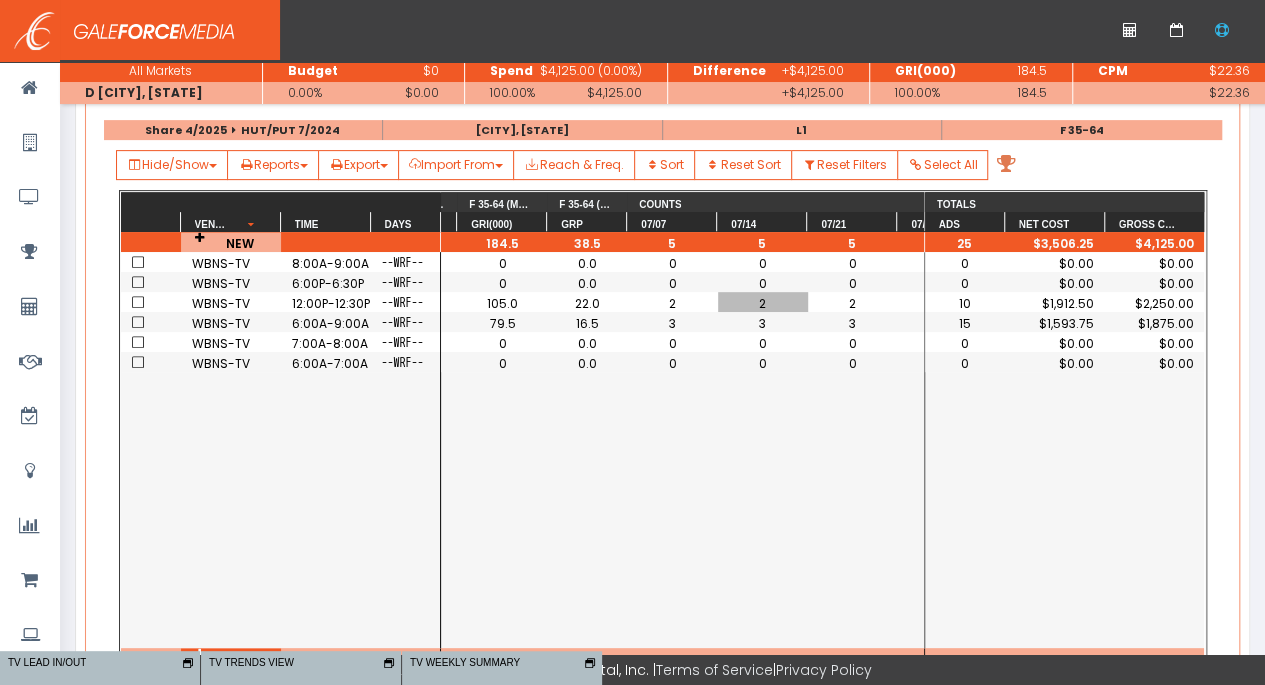 click on "2" at bounding box center [763, 303] 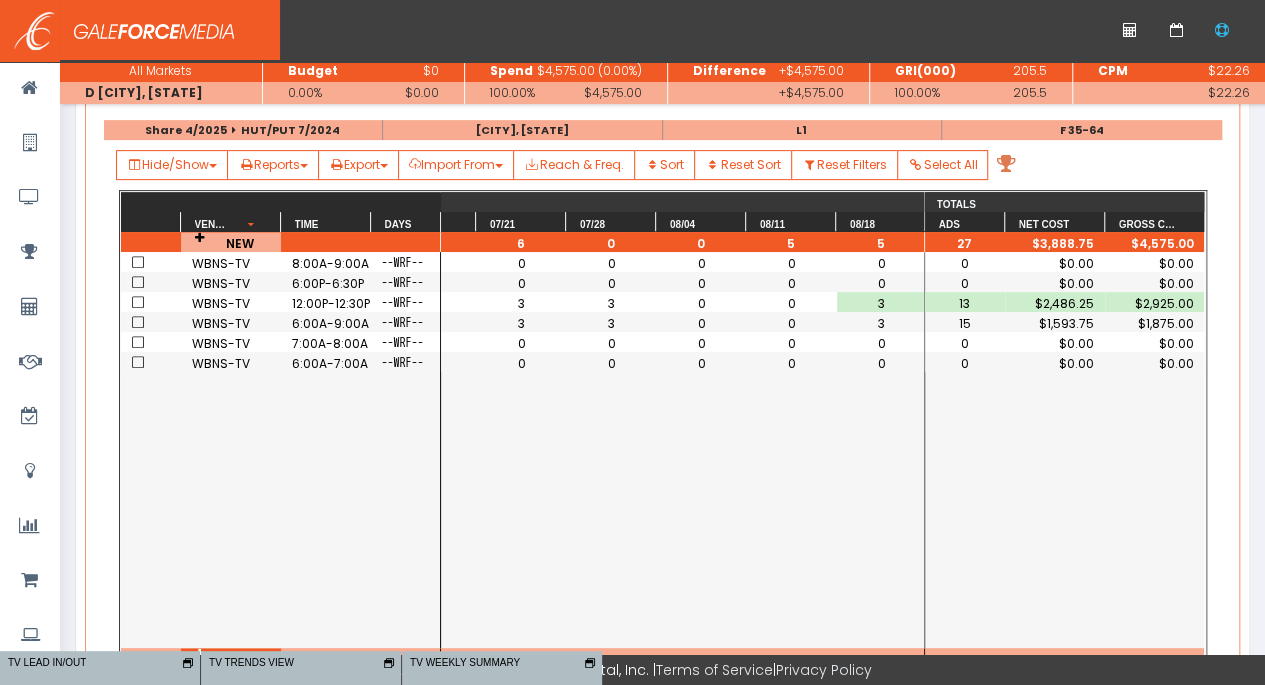 scroll, scrollTop: 0, scrollLeft: 1024, axis: horizontal 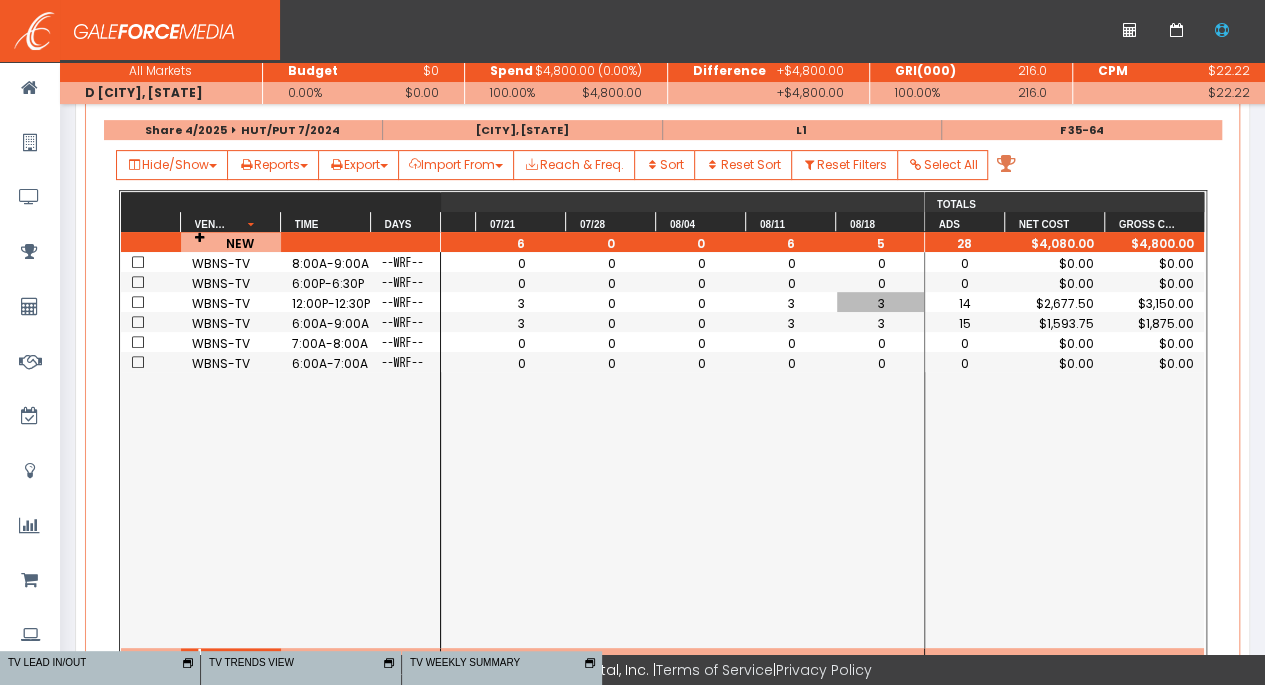 click on "3" at bounding box center (792, 303) 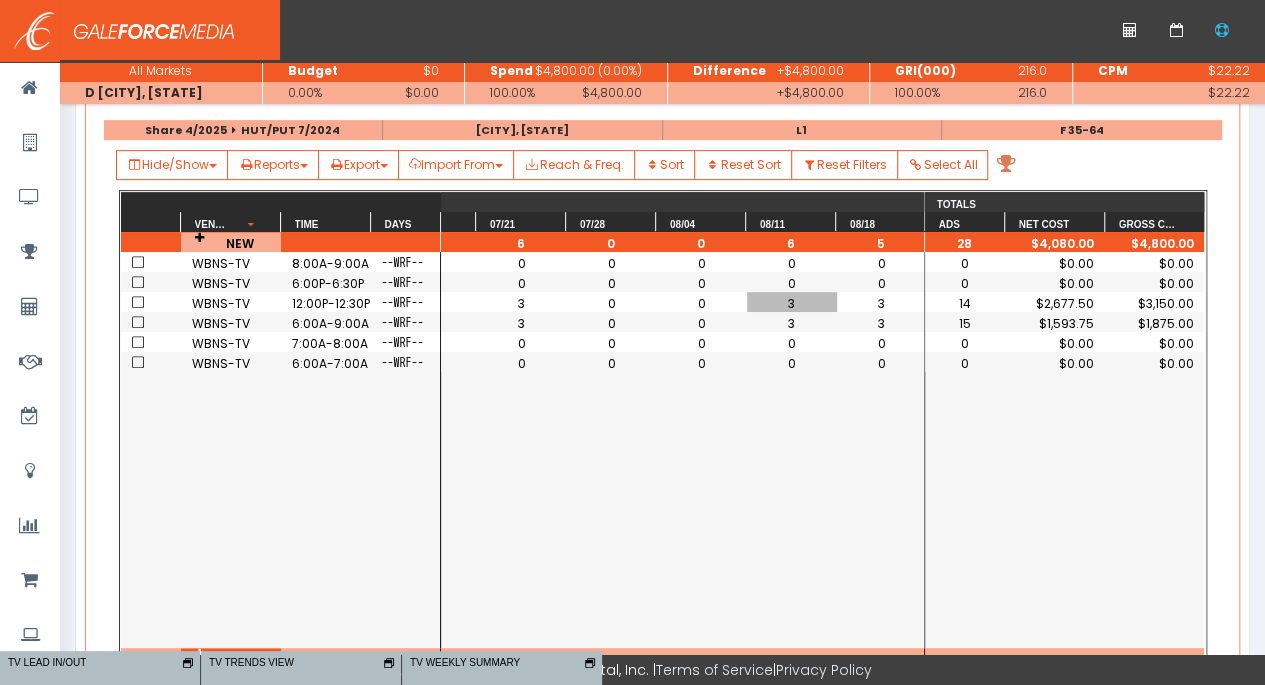 click on "3" at bounding box center (792, 282) 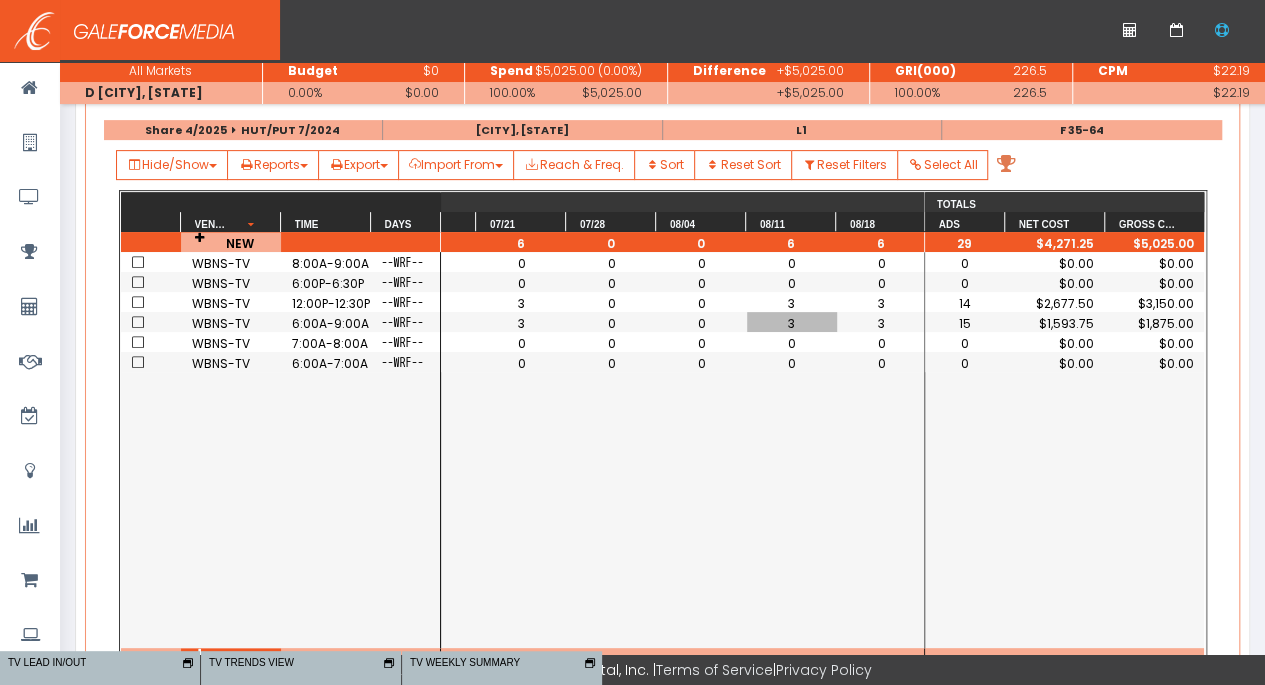 click on "0" at bounding box center [882, 363] 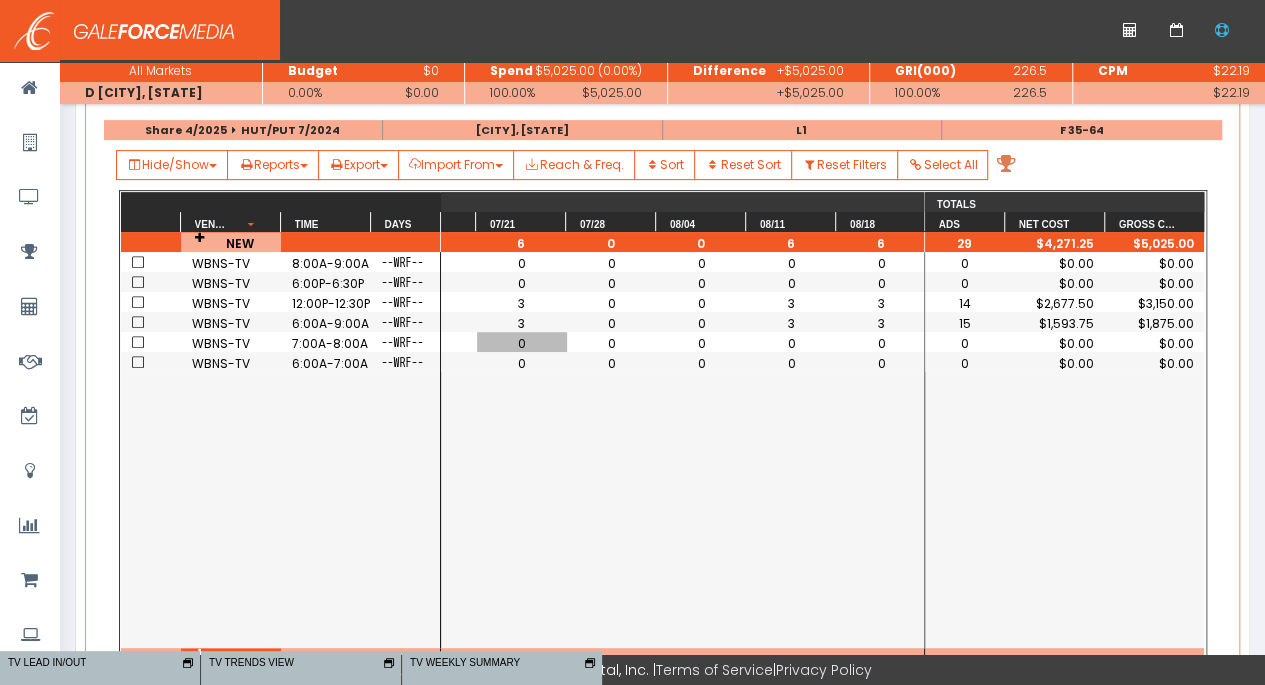 click on "0" at bounding box center [522, 343] 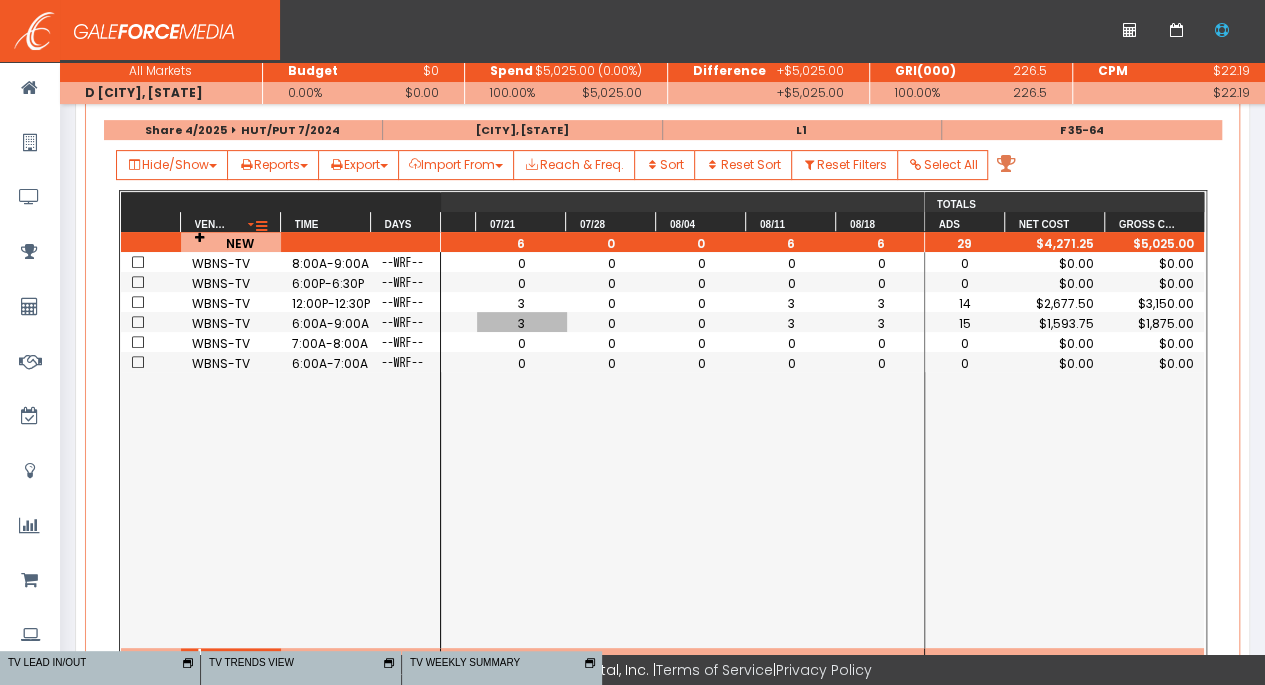 click at bounding box center [261, 227] 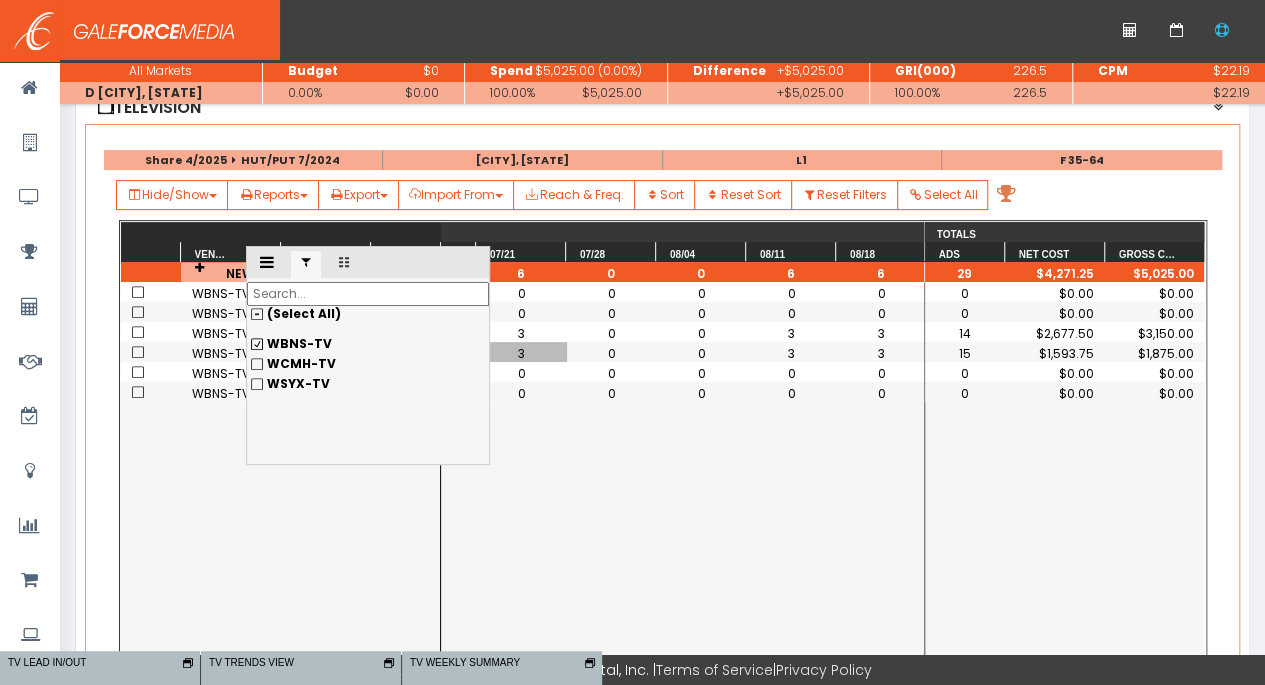 scroll, scrollTop: 300, scrollLeft: 0, axis: vertical 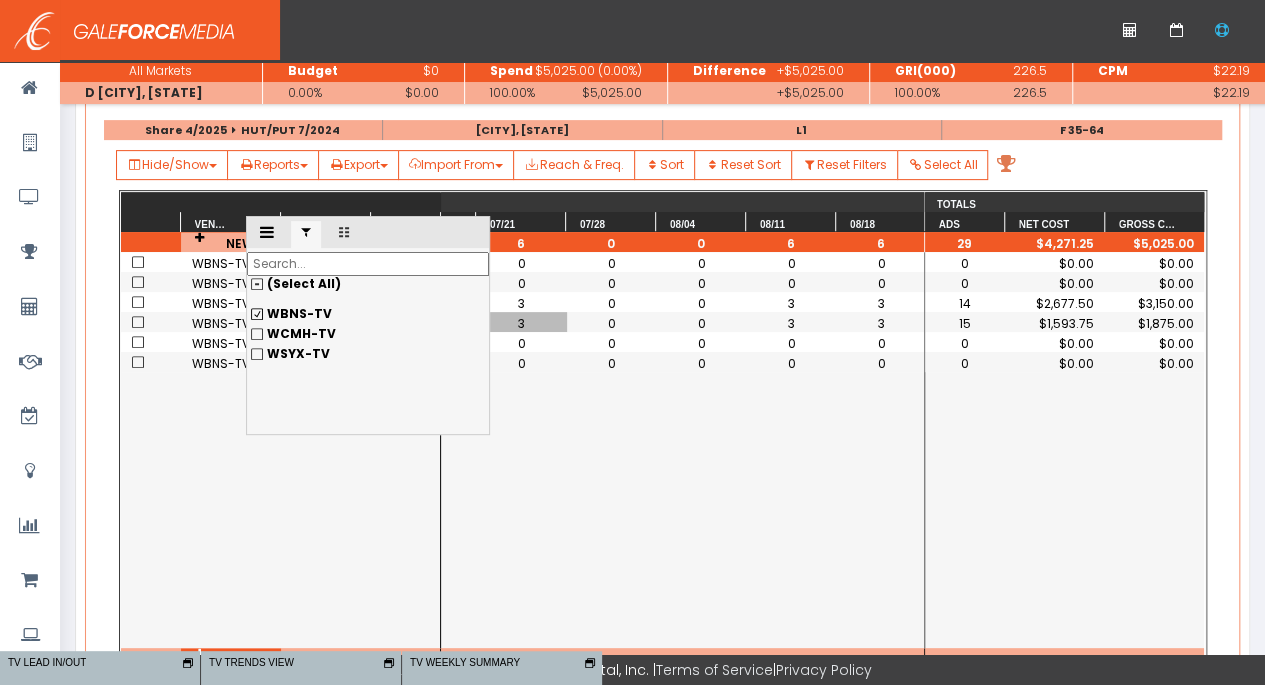 click on "WSYX-TV" at bounding box center [299, 313] 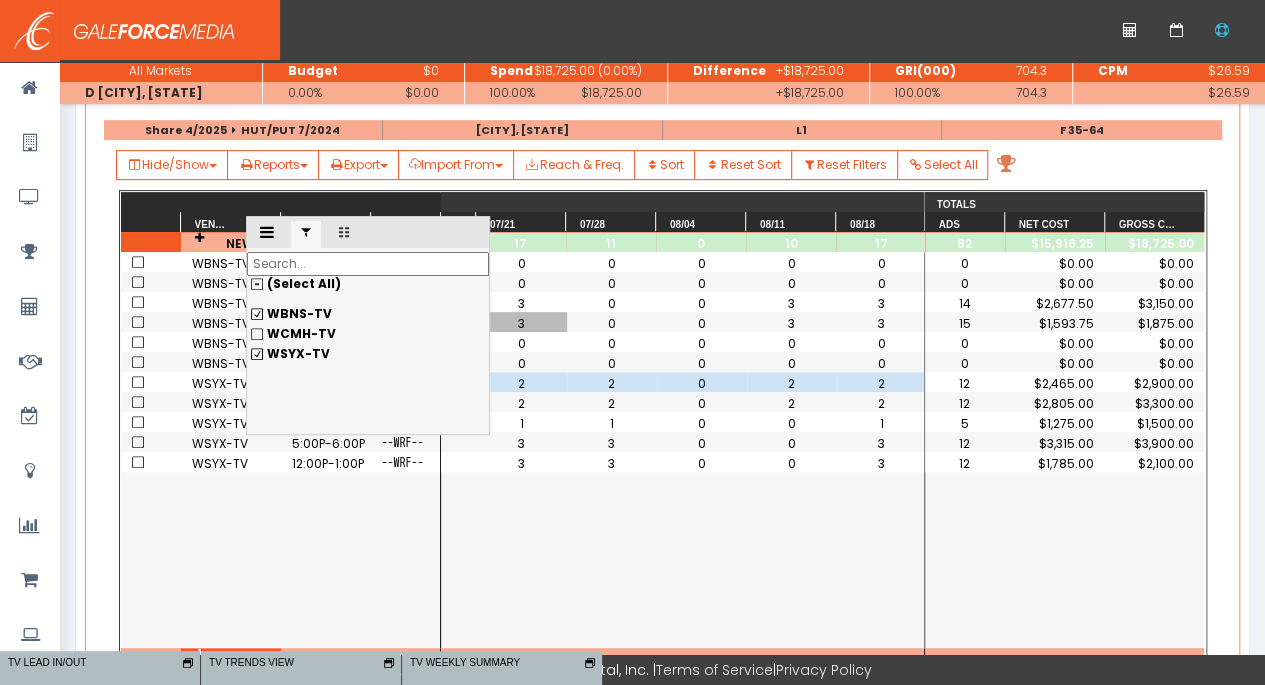 click on "WBNS-TV" at bounding box center [299, 313] 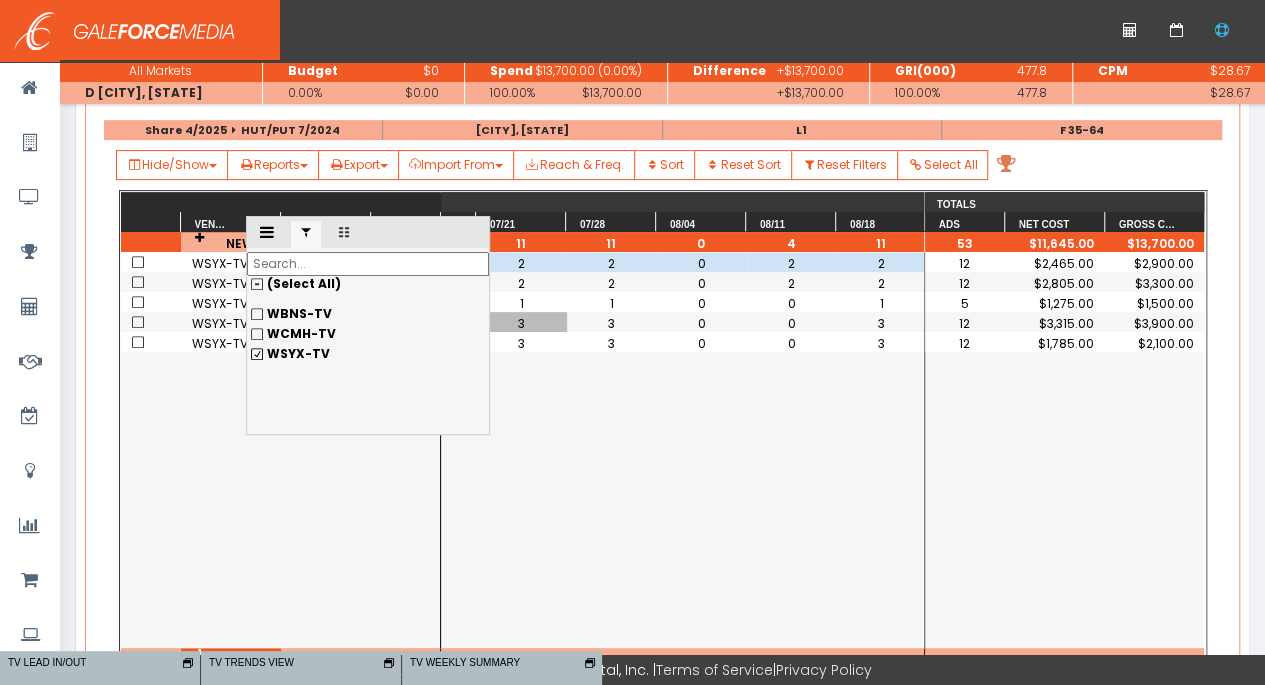 click on "2 2 2 0 2 2 0 2 2 2 0 2 2 0 1 1 1 0 0 1 0 0 3 3 0 0 3 0 0 3 3 0 0 3 0" at bounding box center (682, 450) 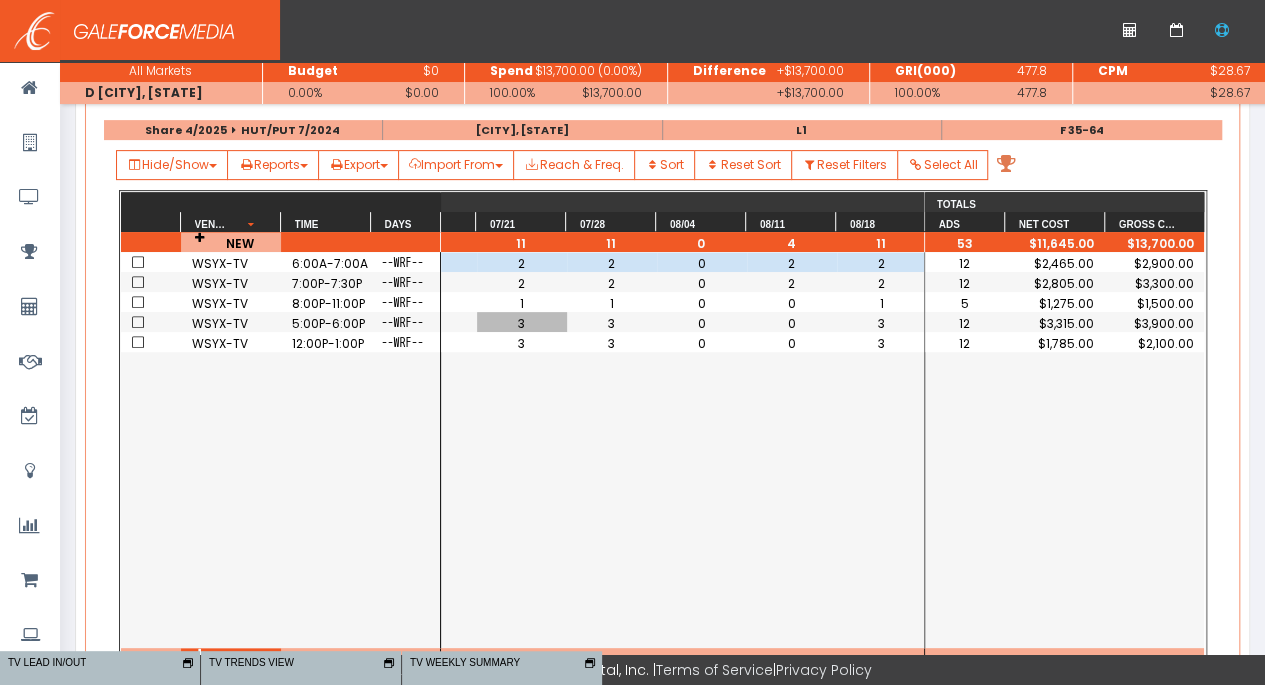 click on "3" at bounding box center (522, 323) 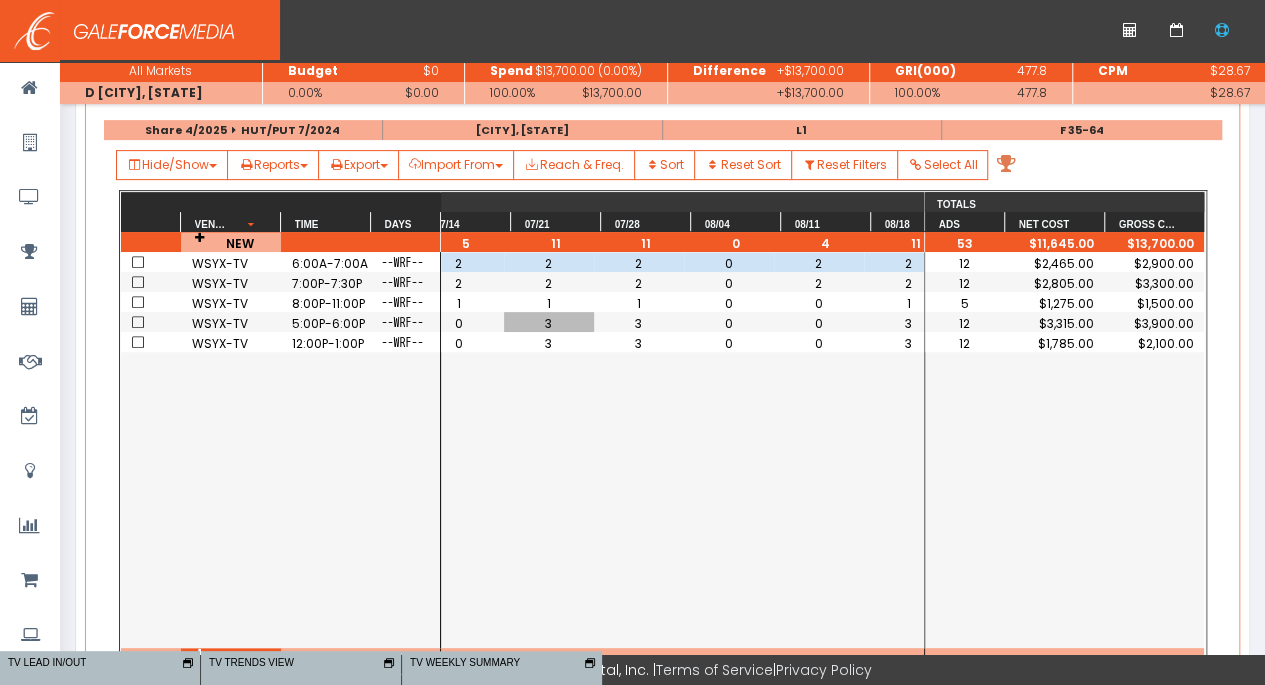 scroll, scrollTop: 0, scrollLeft: 988, axis: horizontal 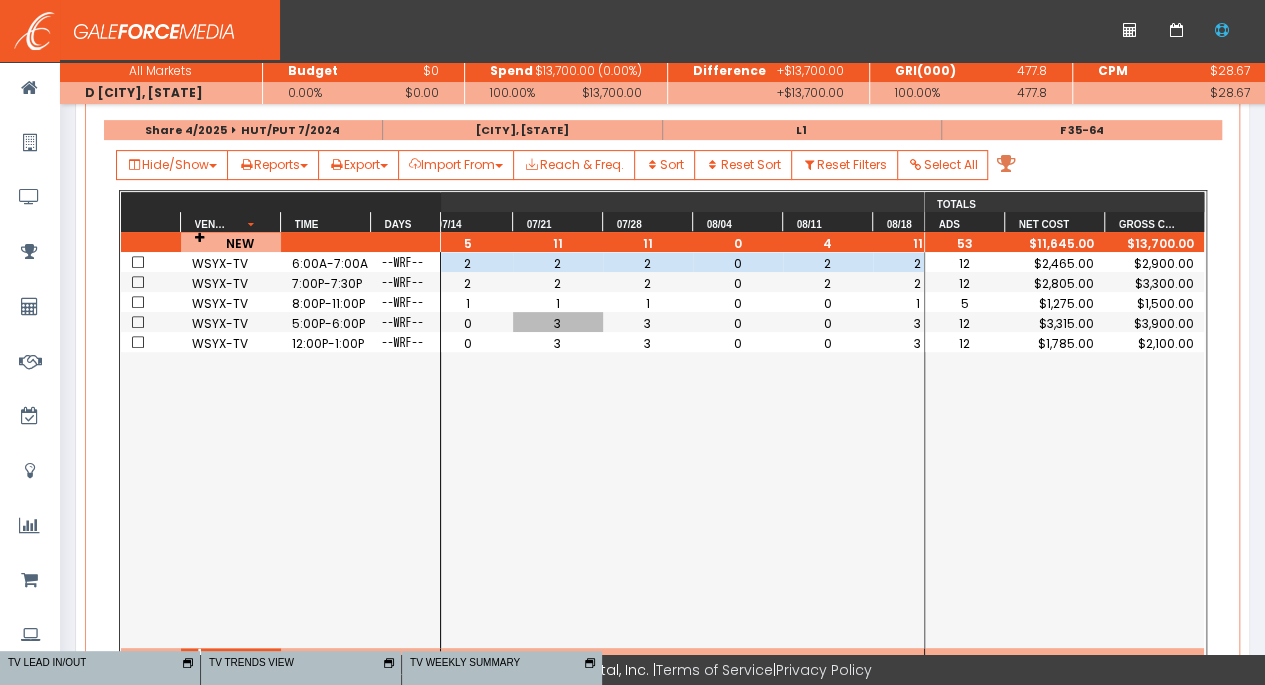 click on "3" at bounding box center [558, 323] 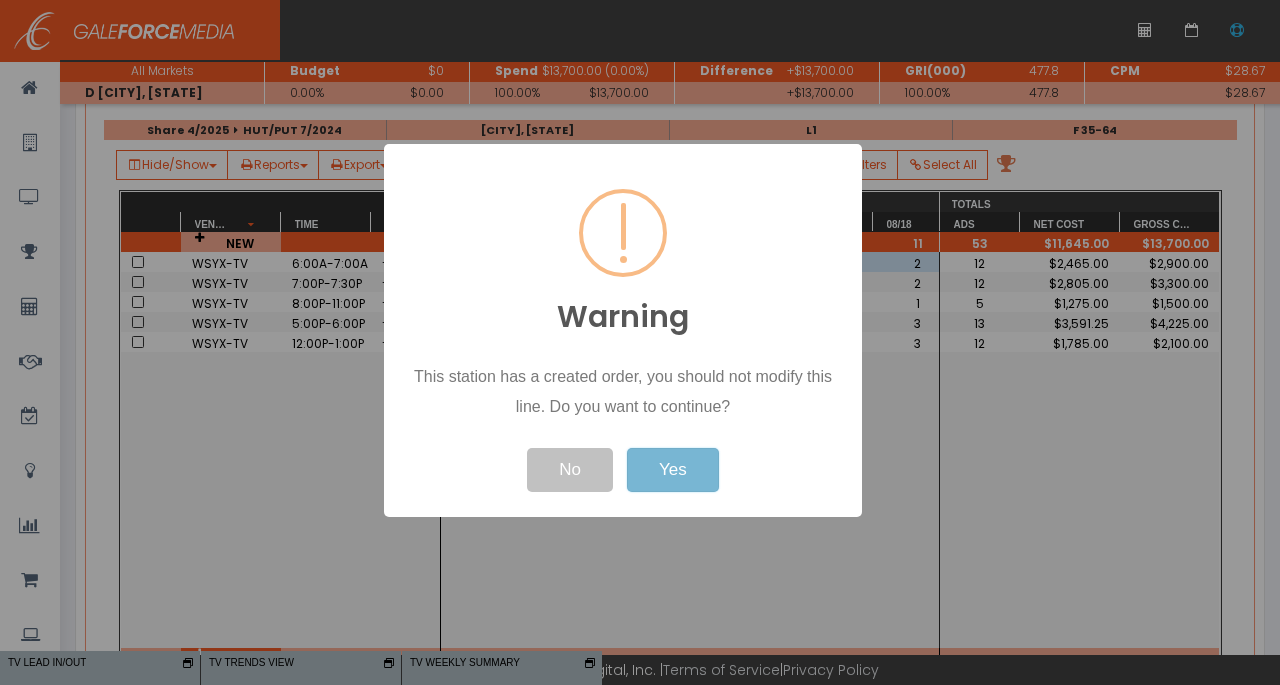 click on "Yes" at bounding box center [673, 470] 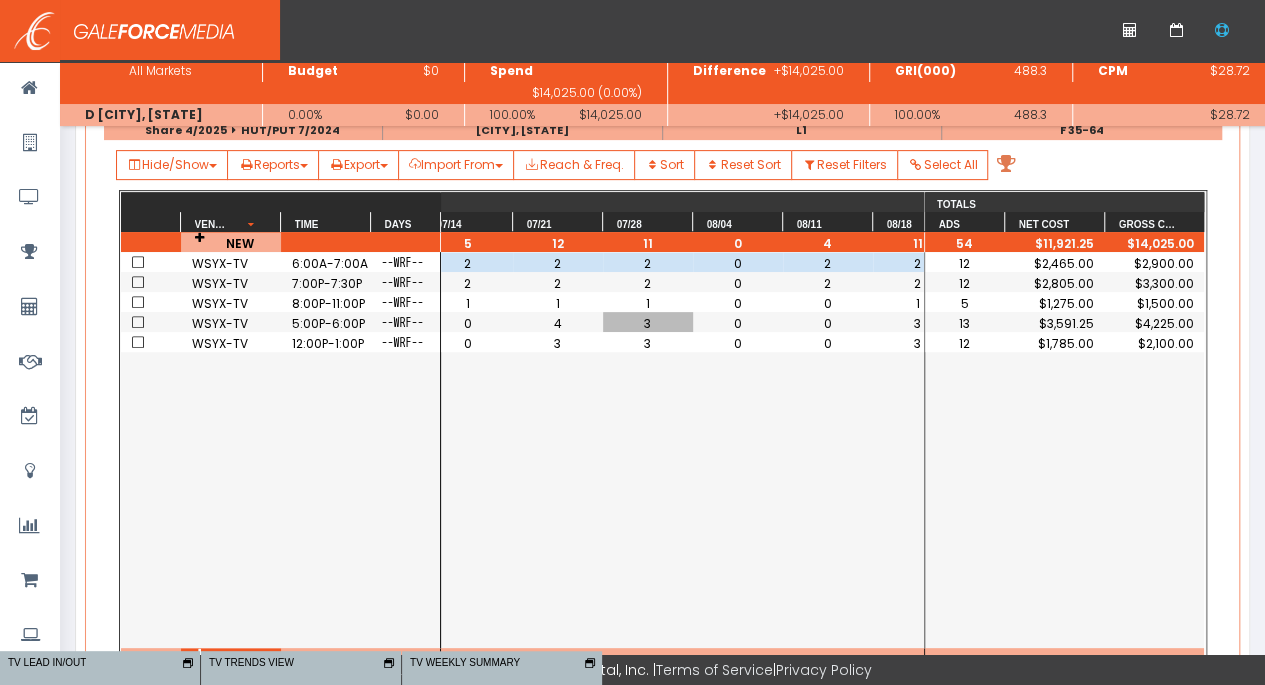 click on "3" at bounding box center (648, 323) 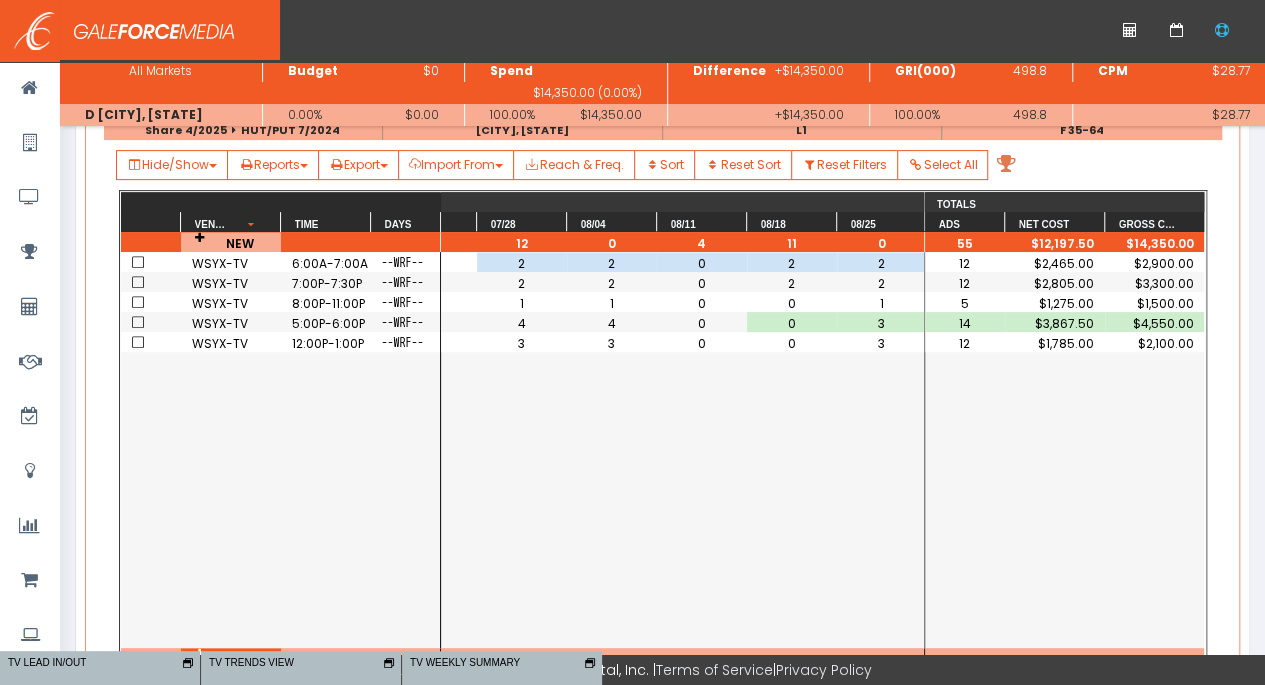 scroll, scrollTop: 0, scrollLeft: 1114, axis: horizontal 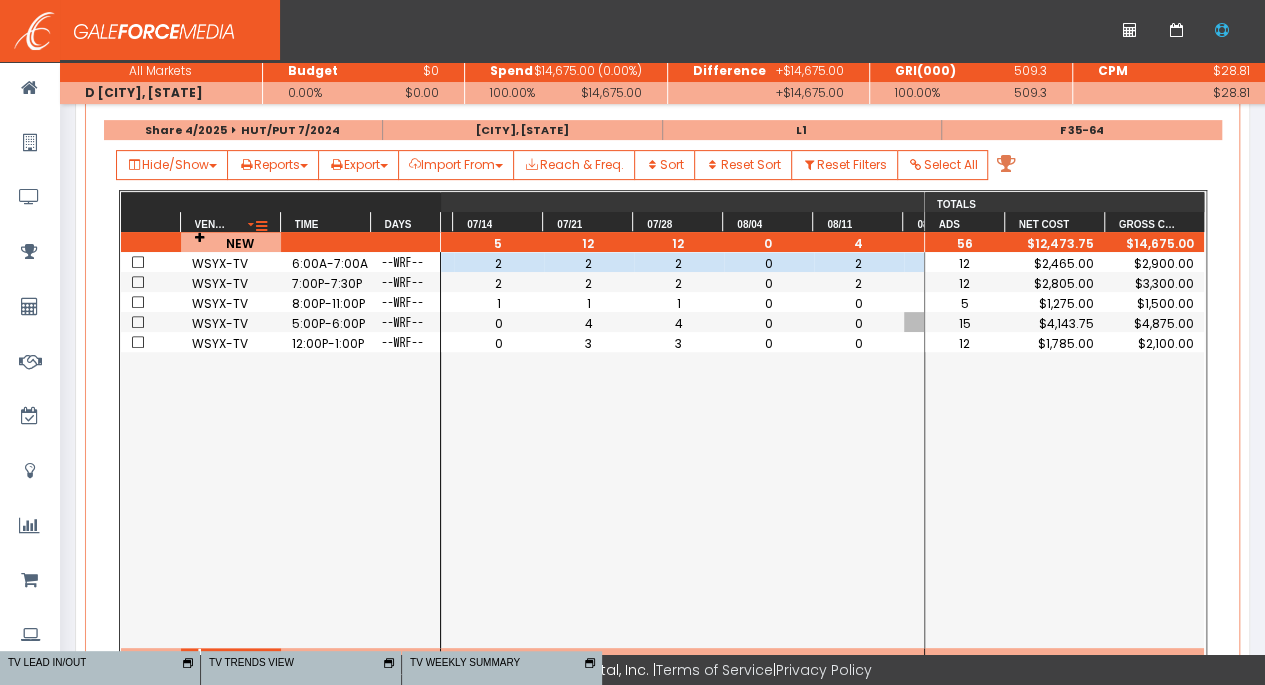 click at bounding box center (261, 227) 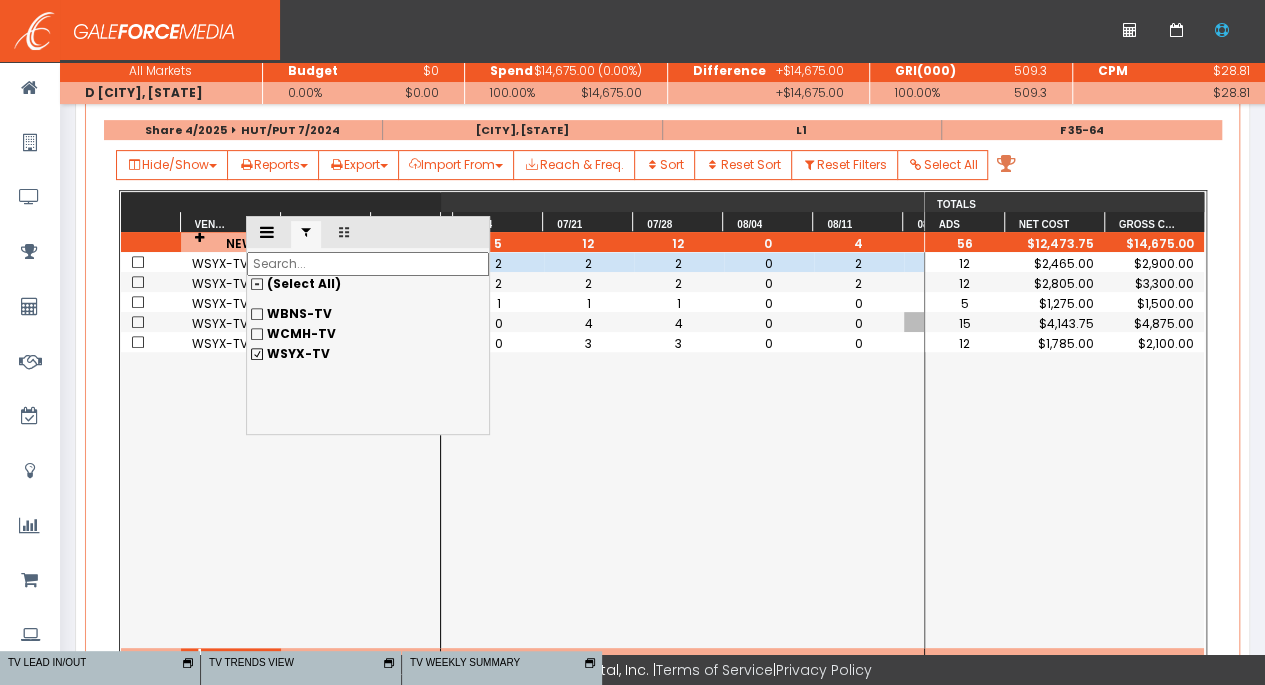 click on "(Select All)" at bounding box center [304, 283] 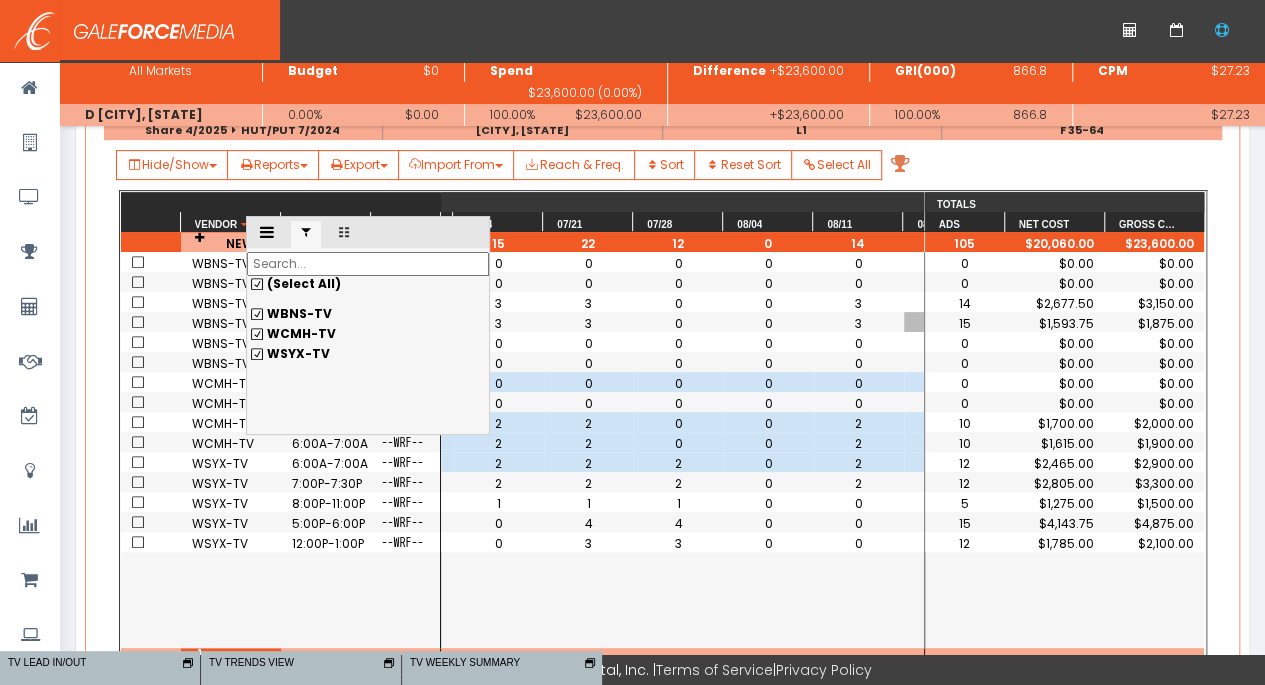 click on "0 0 0 0 0 0 0 0 0 0 0 0 0 0 2 3 3 0 0 3 3 3 3 3 0 0 3 3 0 0 0 0 0 0 0 0 0 0 0 0 0 0 0 0 0 0 0 0 0 0 0 0 0 0 0 0 2 2 2 0 0 2 2 2 2 2 0 0 2 2 2 2 2 2 0 2 2 2 2 2 2 0 2 2 1 1 1 1 0 0 1 3 0 4 4 0 0 4 3 0 3 3 0 0 3" at bounding box center (682, 450) 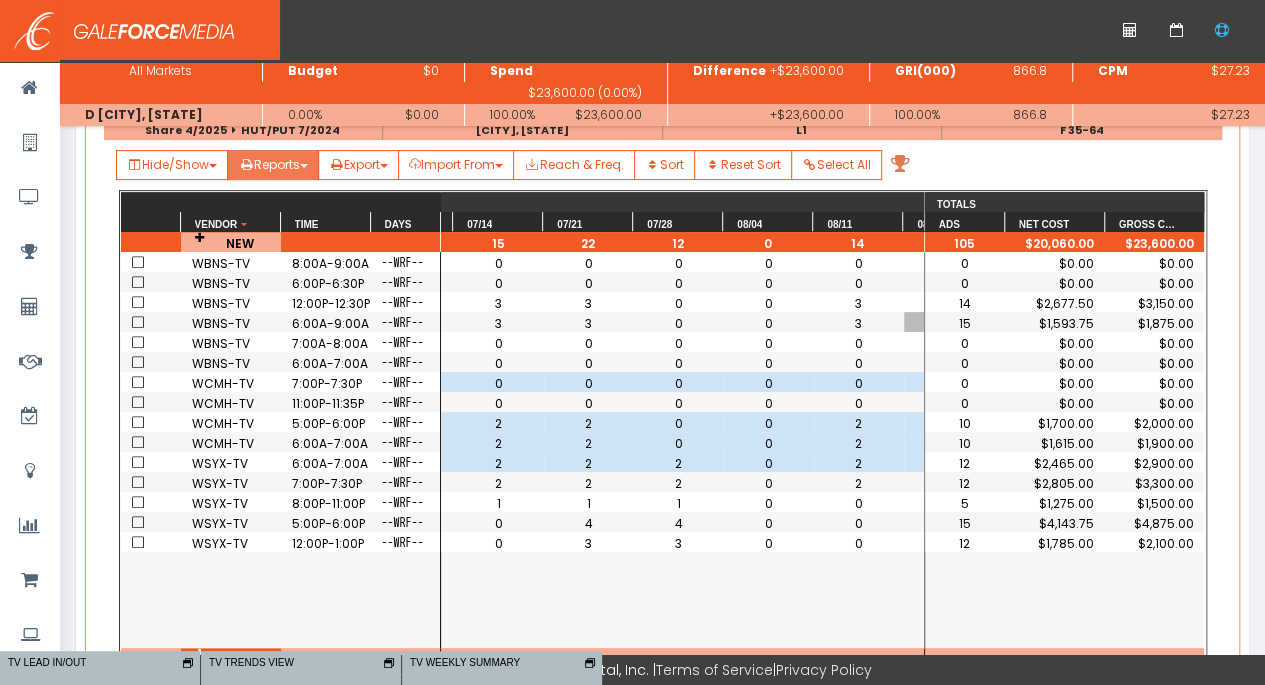 click on "Reports" at bounding box center (172, 165) 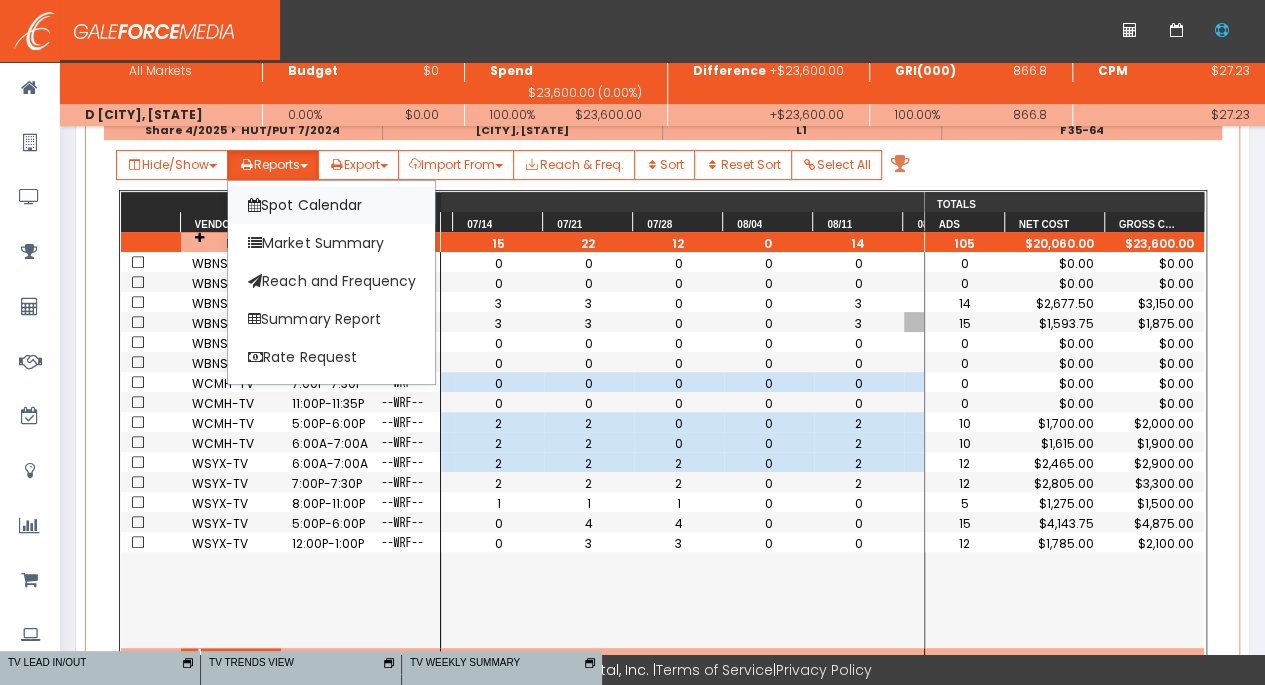 click on "Spot Calendar" at bounding box center (331, 205) 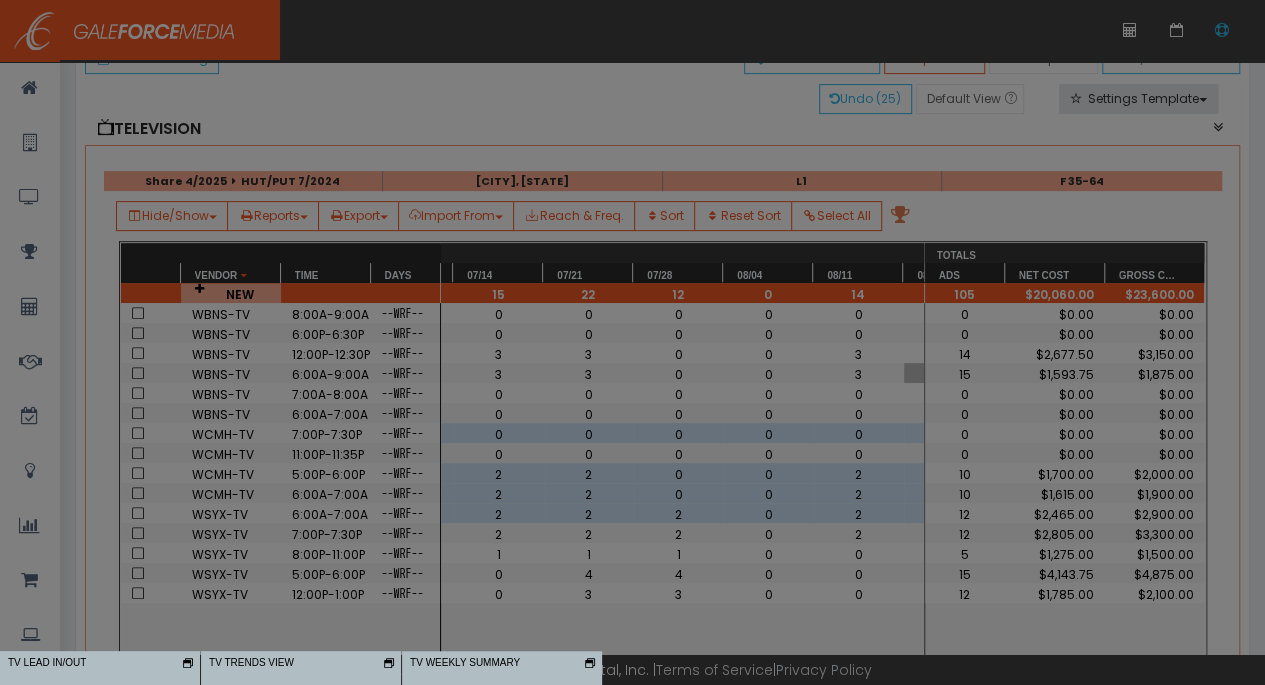 scroll, scrollTop: 0, scrollLeft: 0, axis: both 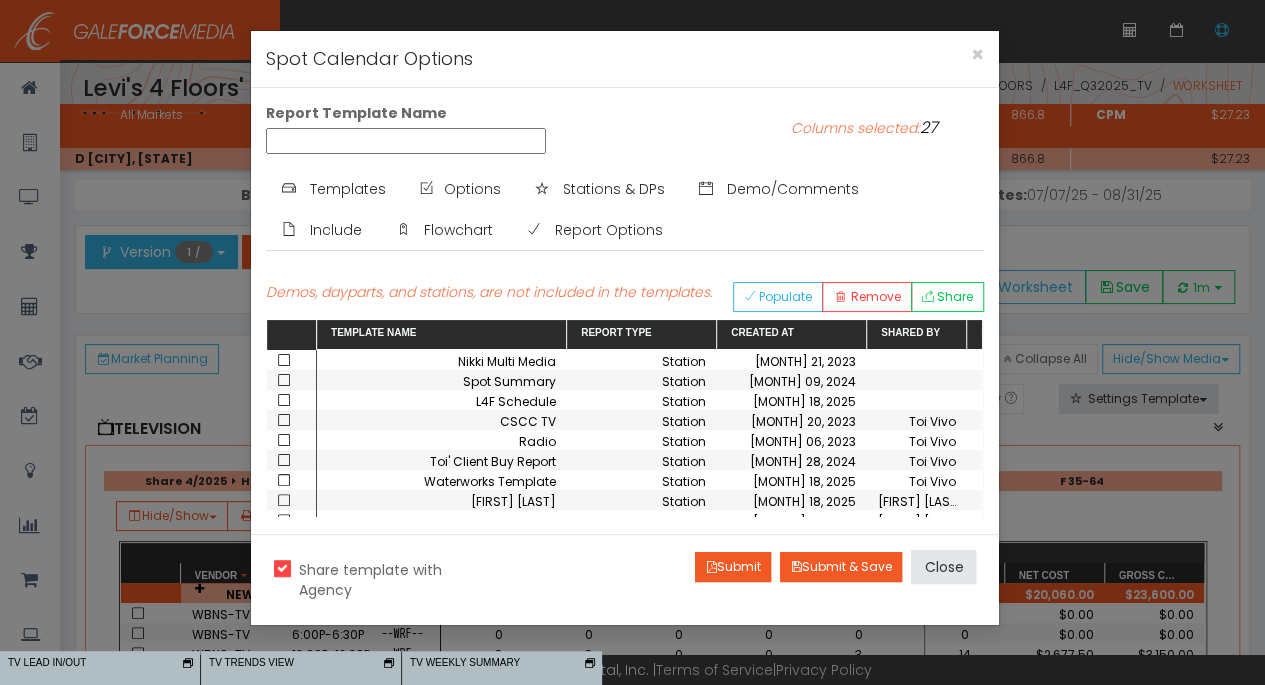 click at bounding box center [290, 361] 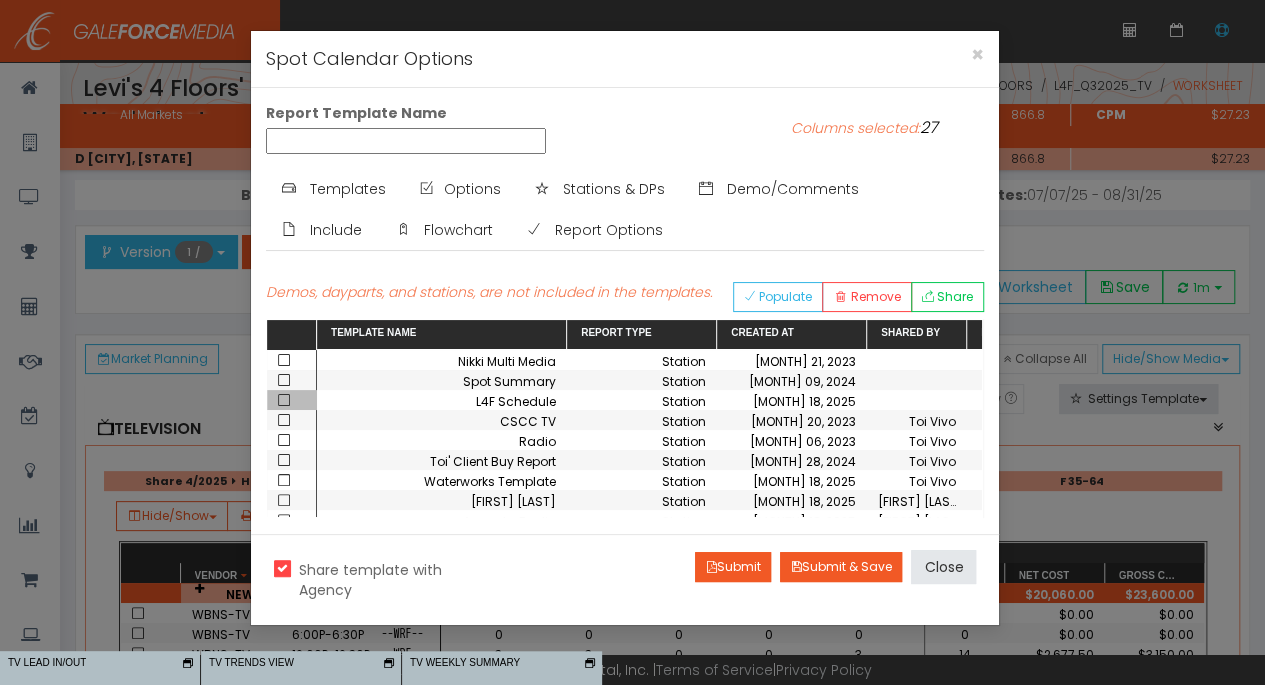 click at bounding box center [284, 400] 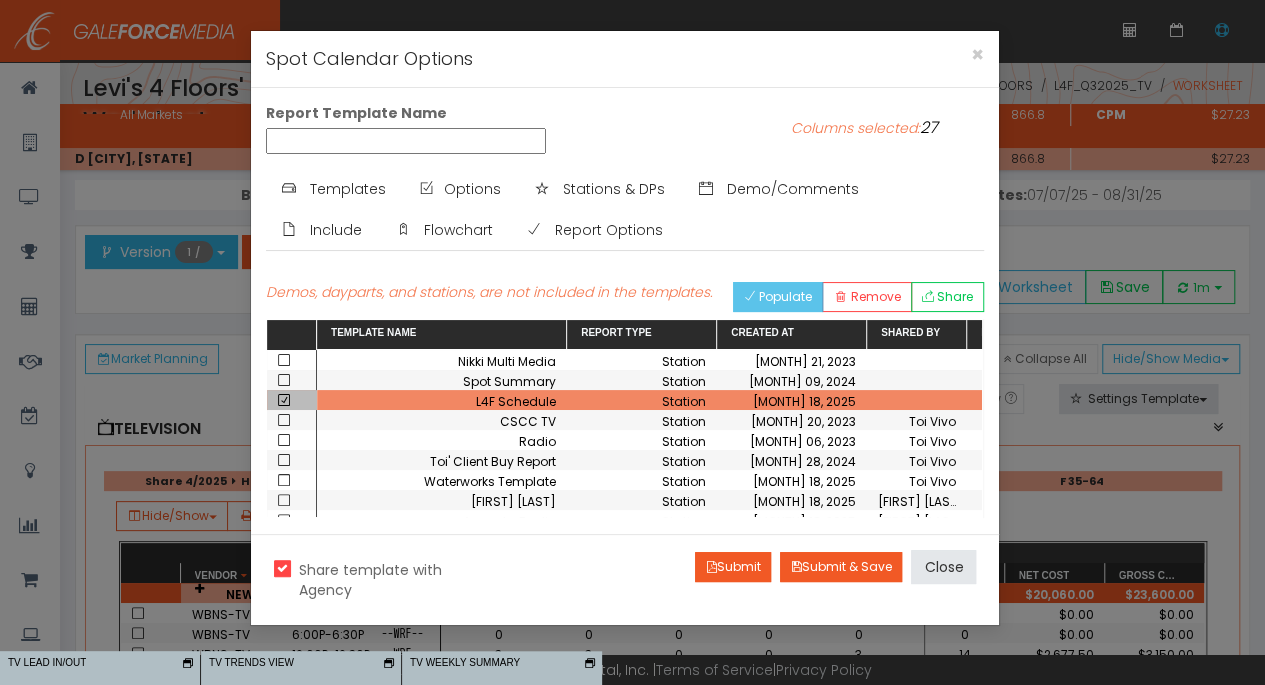 click on "Populate" at bounding box center (785, 296) 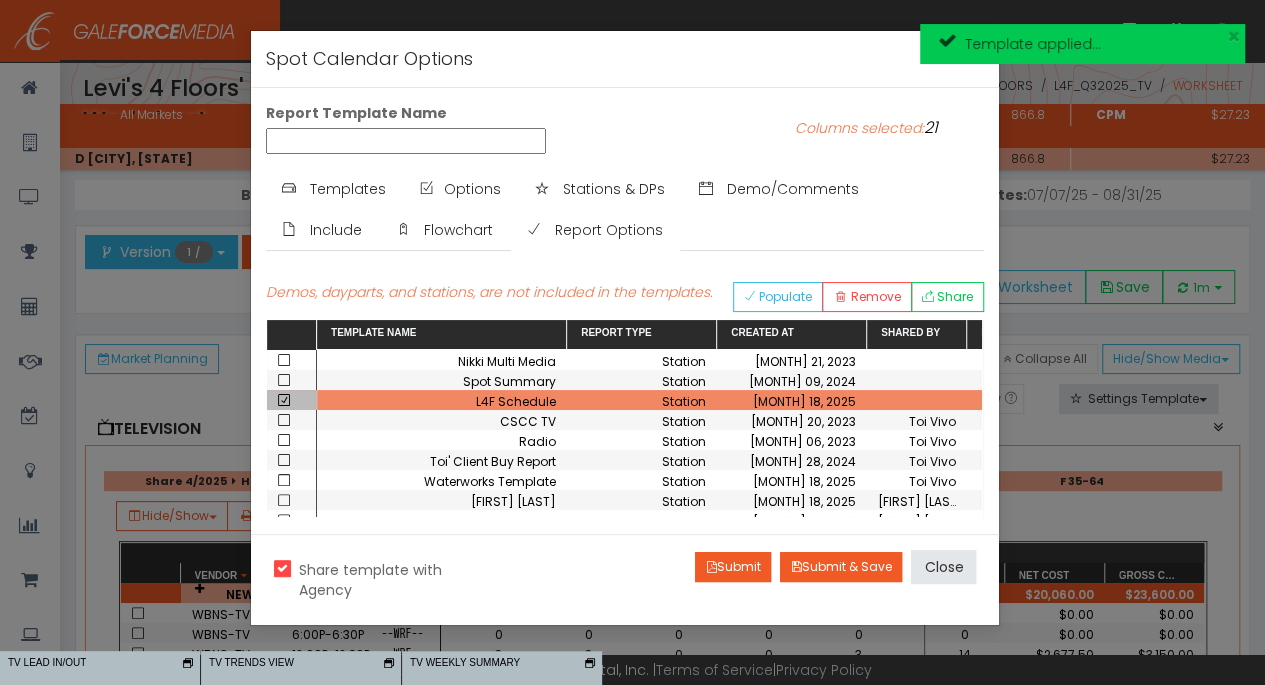 click on "Report Options" at bounding box center (609, 230) 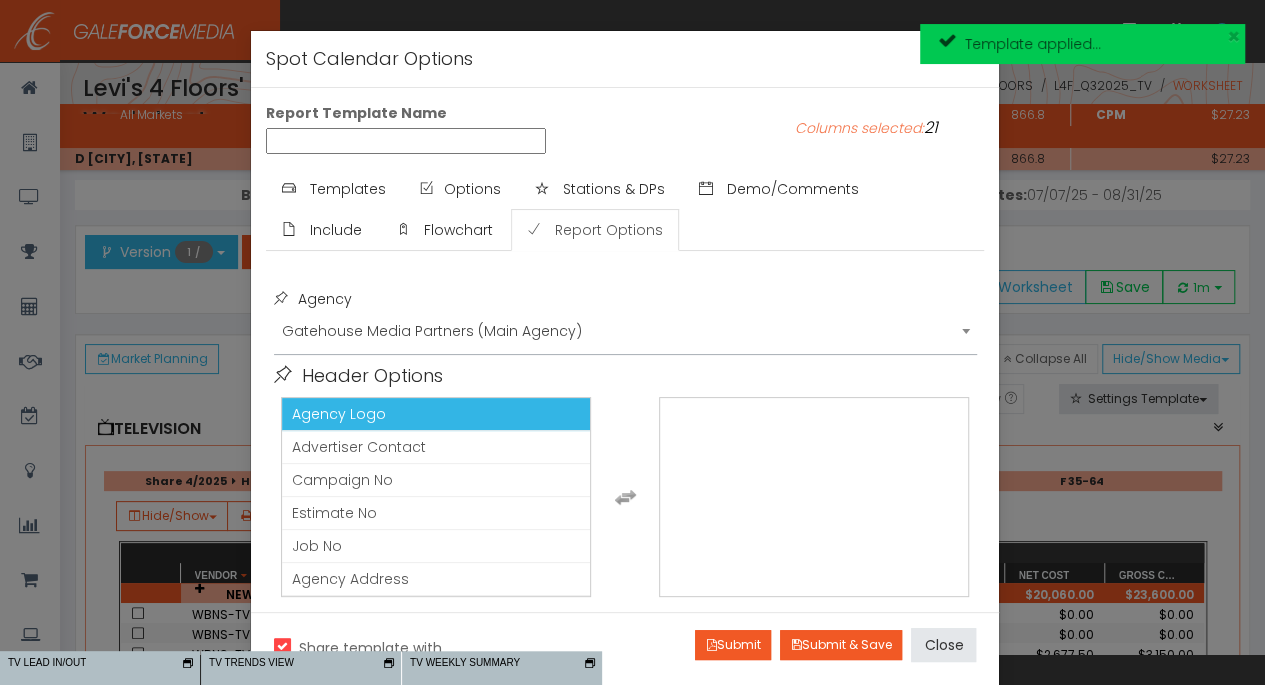 click on "Agency Logo" at bounding box center (436, 414) 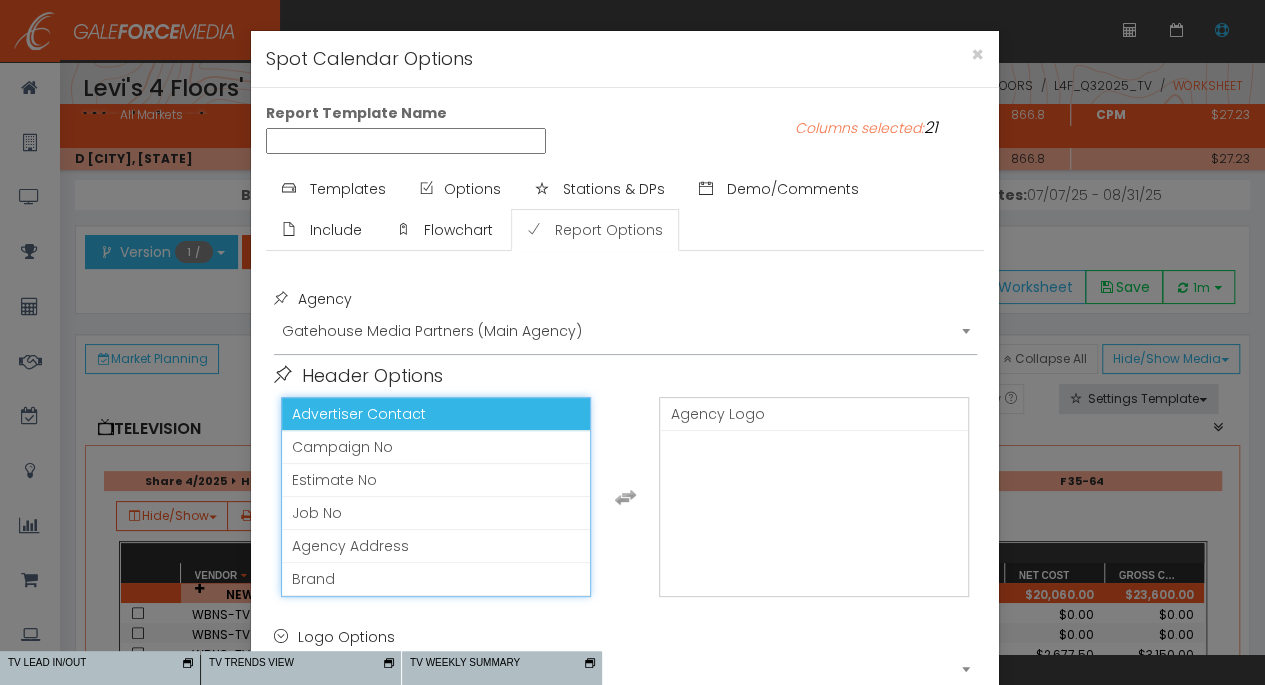 click on "Demo/Comments" at bounding box center [793, 189] 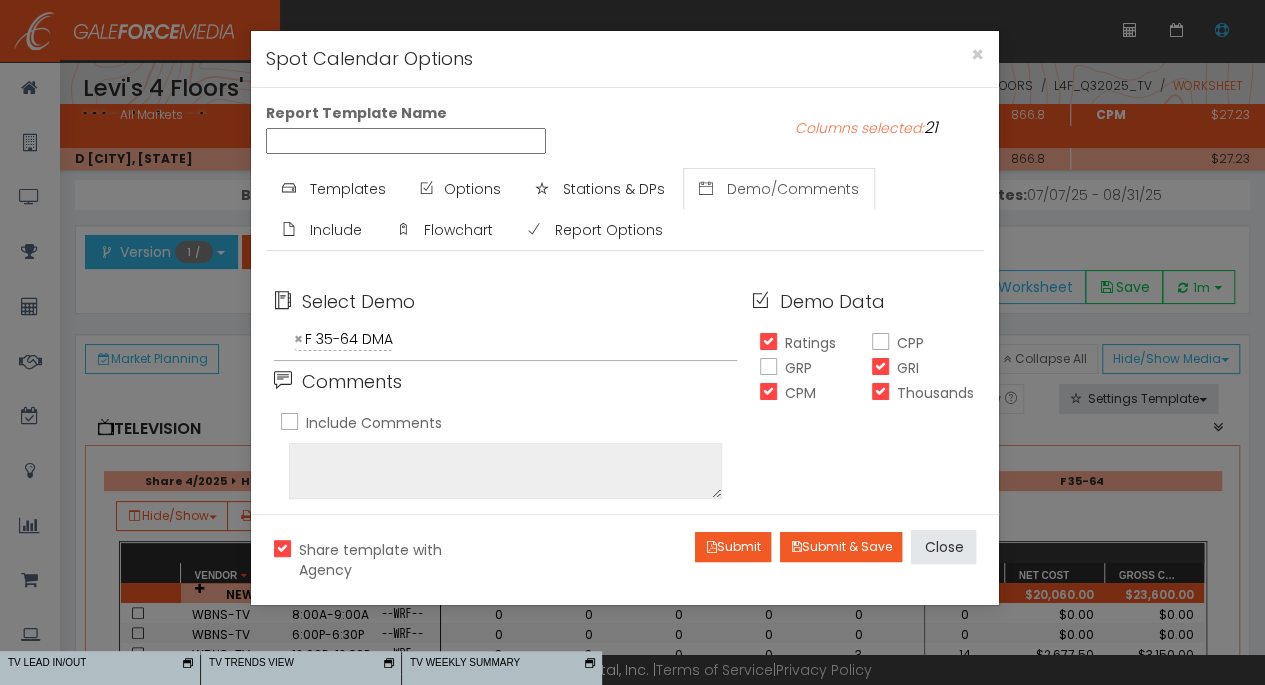 click on "Stations & DPs" at bounding box center (600, 189) 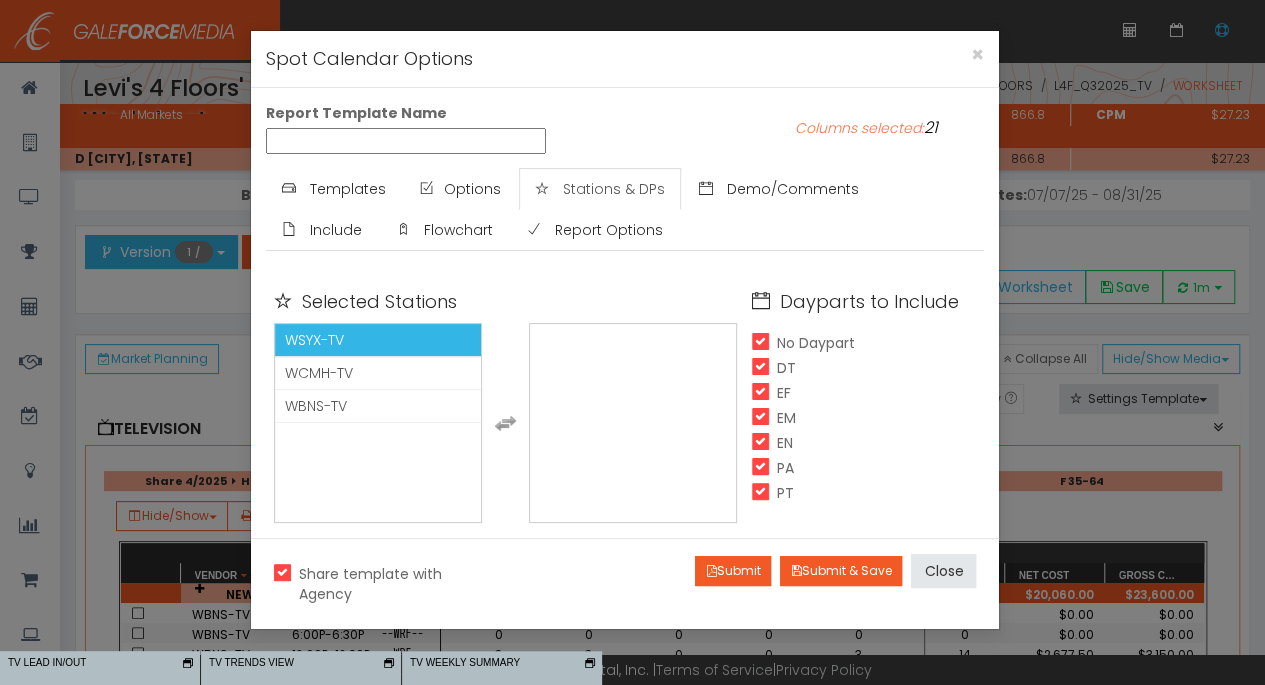 click on "WSYX-TV" at bounding box center [378, 340] 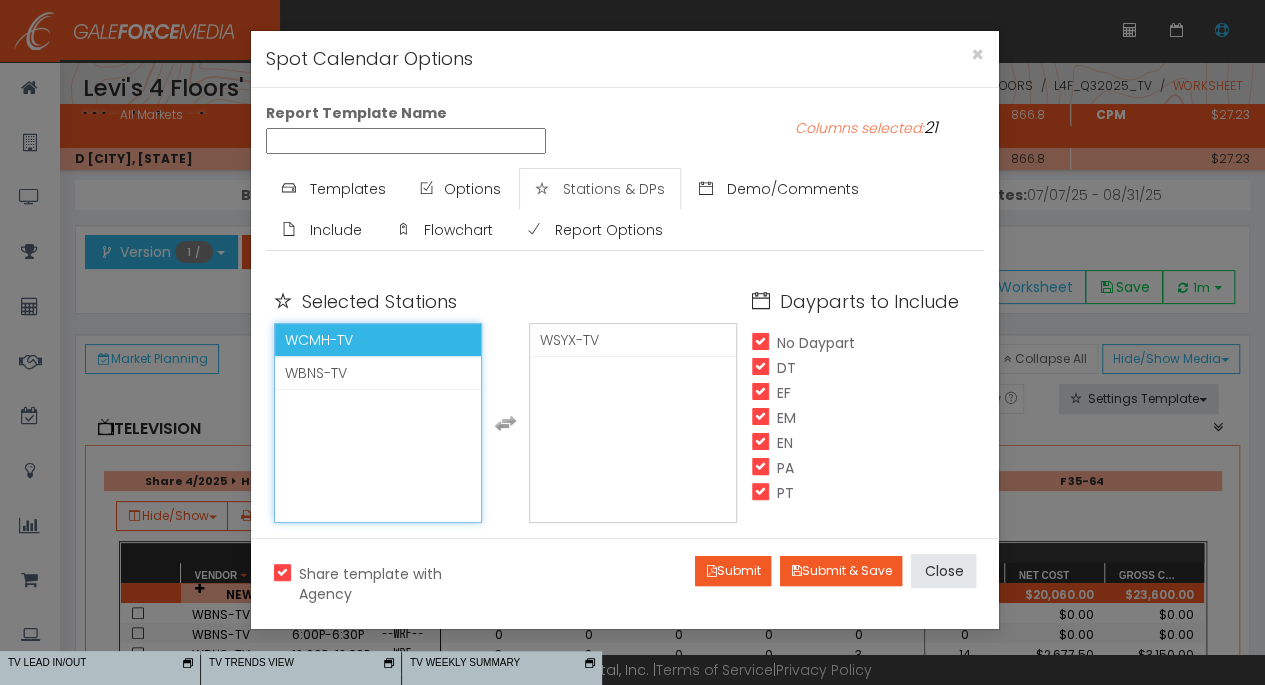 click on "WCMH-TV" at bounding box center [378, 340] 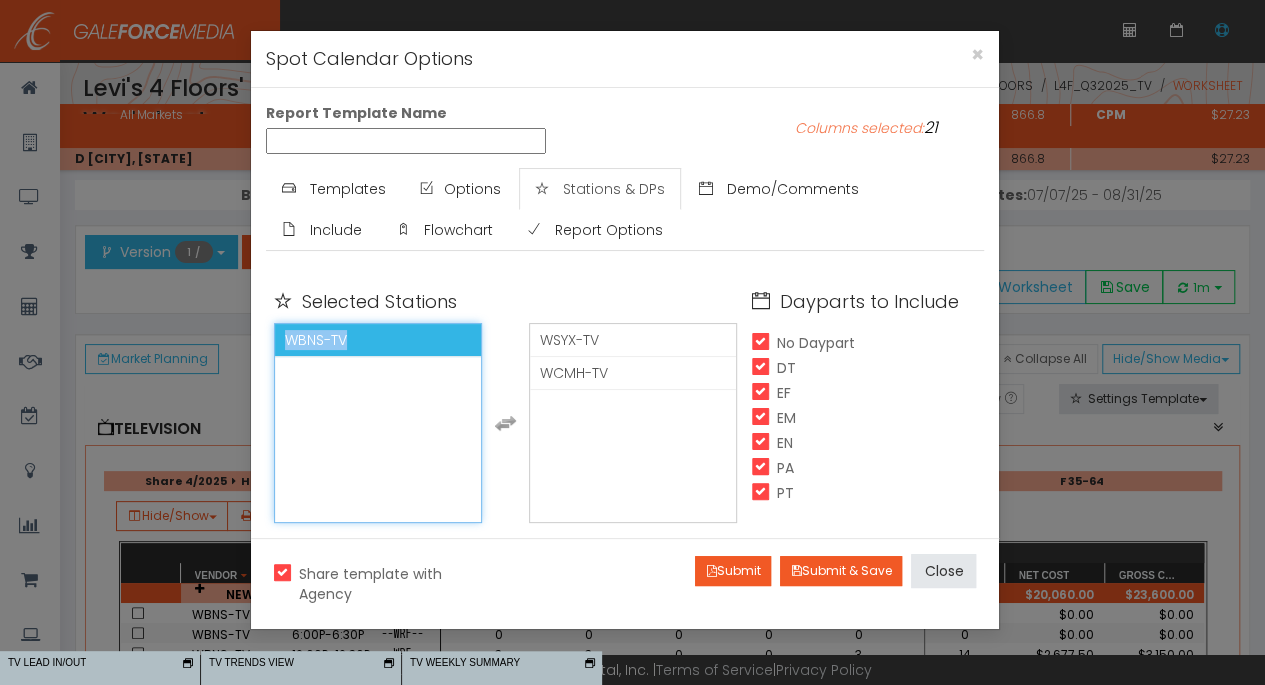 click on "WBNS-TV" at bounding box center (378, 340) 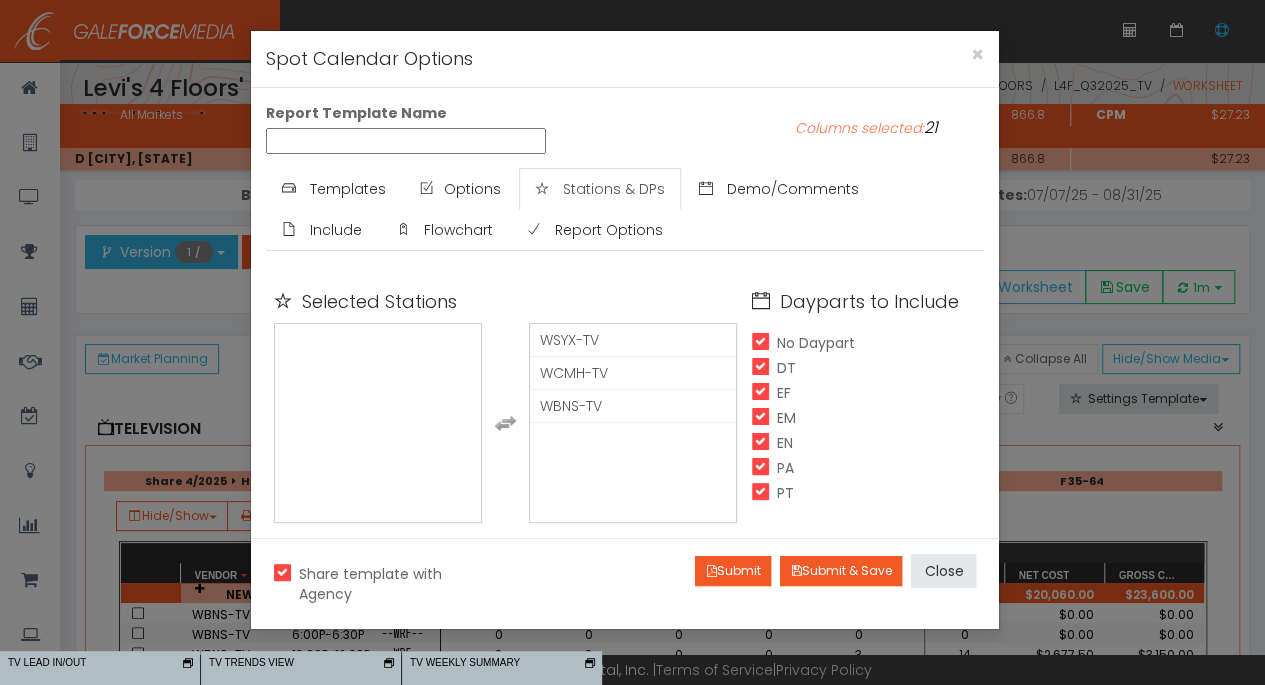 click on "Options" at bounding box center [472, 189] 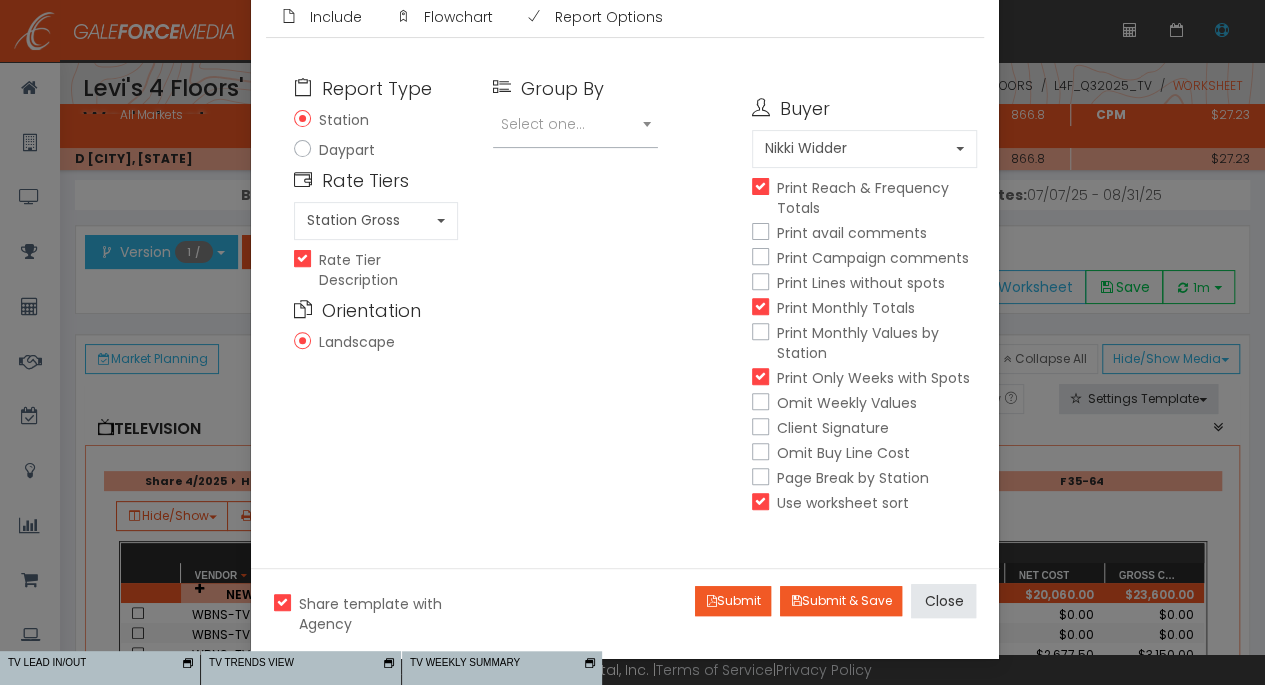 scroll, scrollTop: 214, scrollLeft: 0, axis: vertical 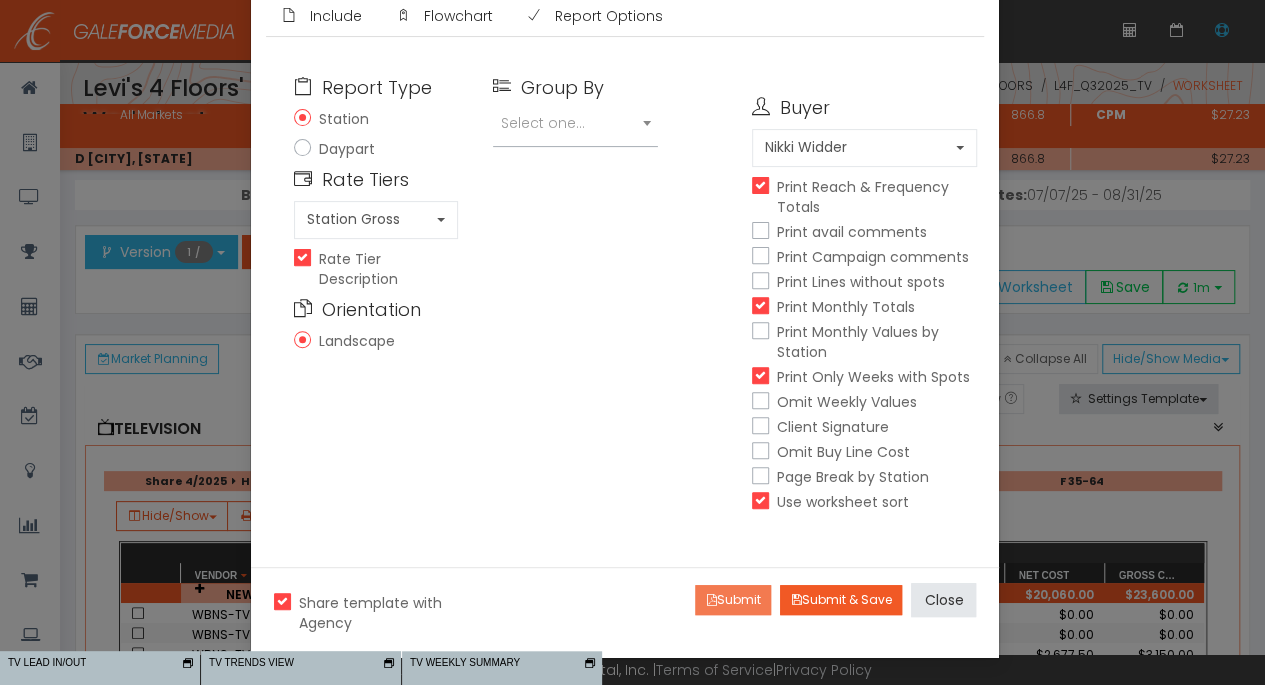 click on "Submit" at bounding box center [733, 600] 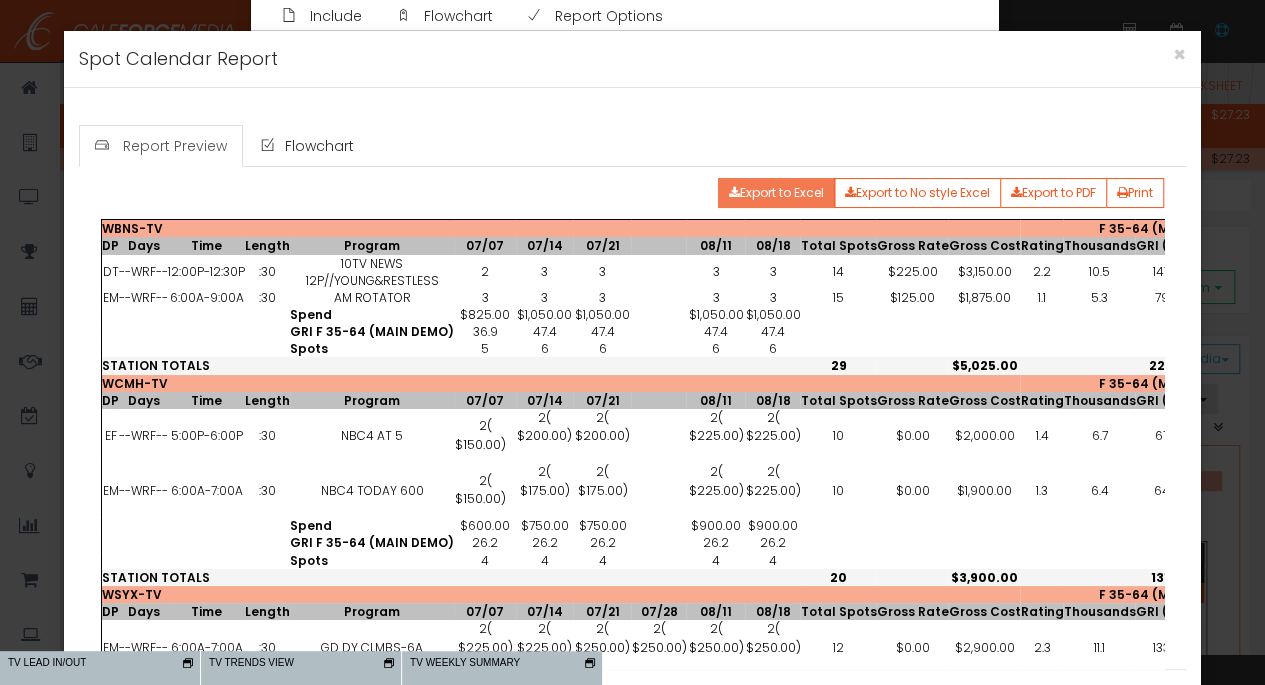click on "Export to Excel" at bounding box center [776, 193] 